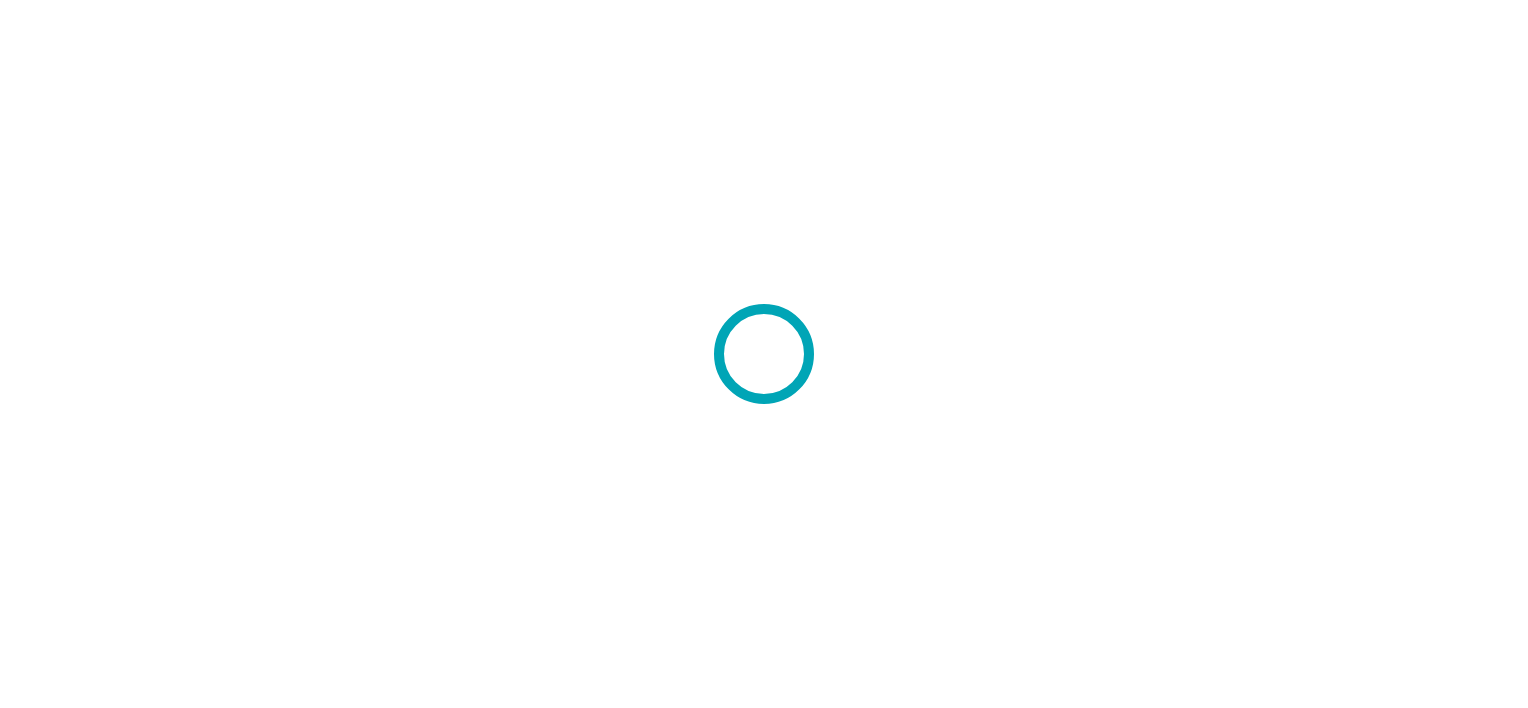 scroll, scrollTop: 0, scrollLeft: 0, axis: both 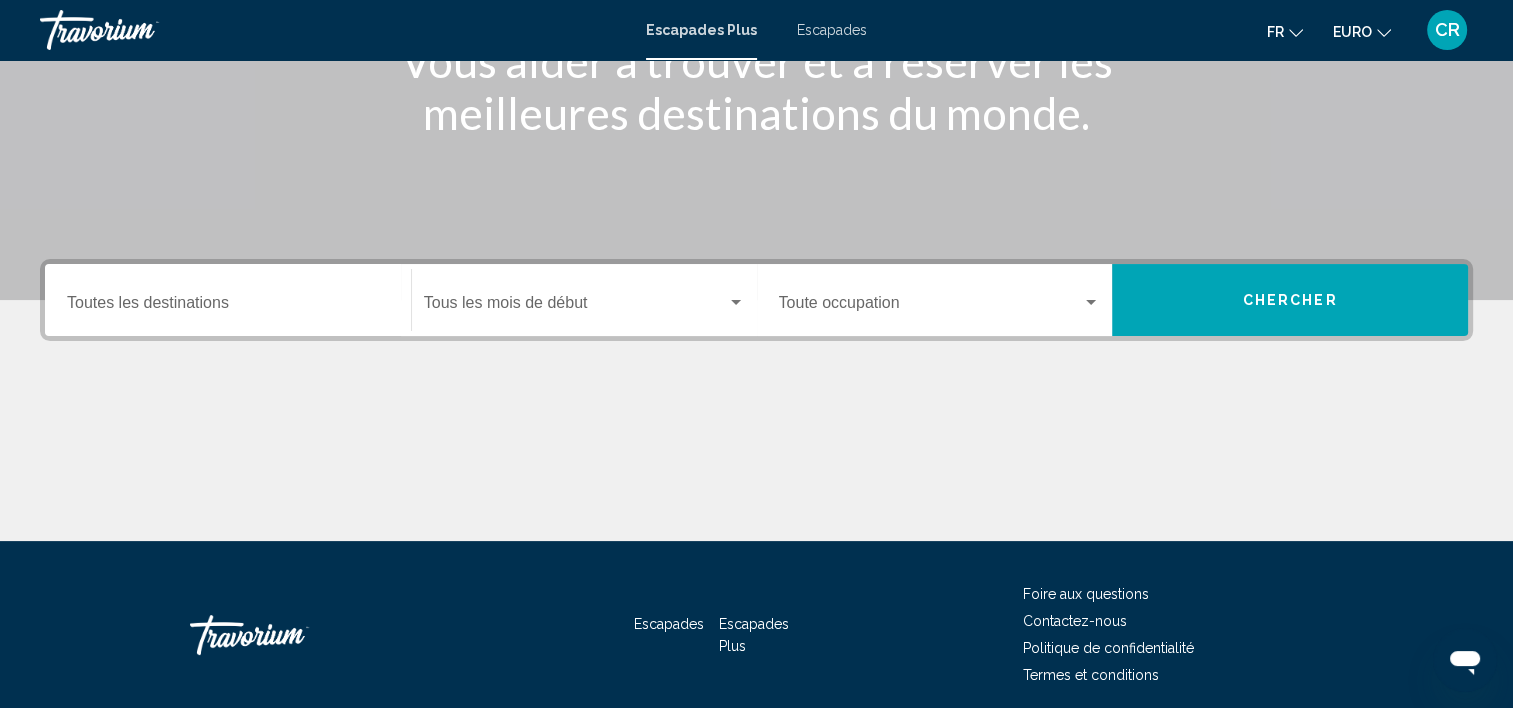 click on "Destination Toutes les destinations" at bounding box center [228, 300] 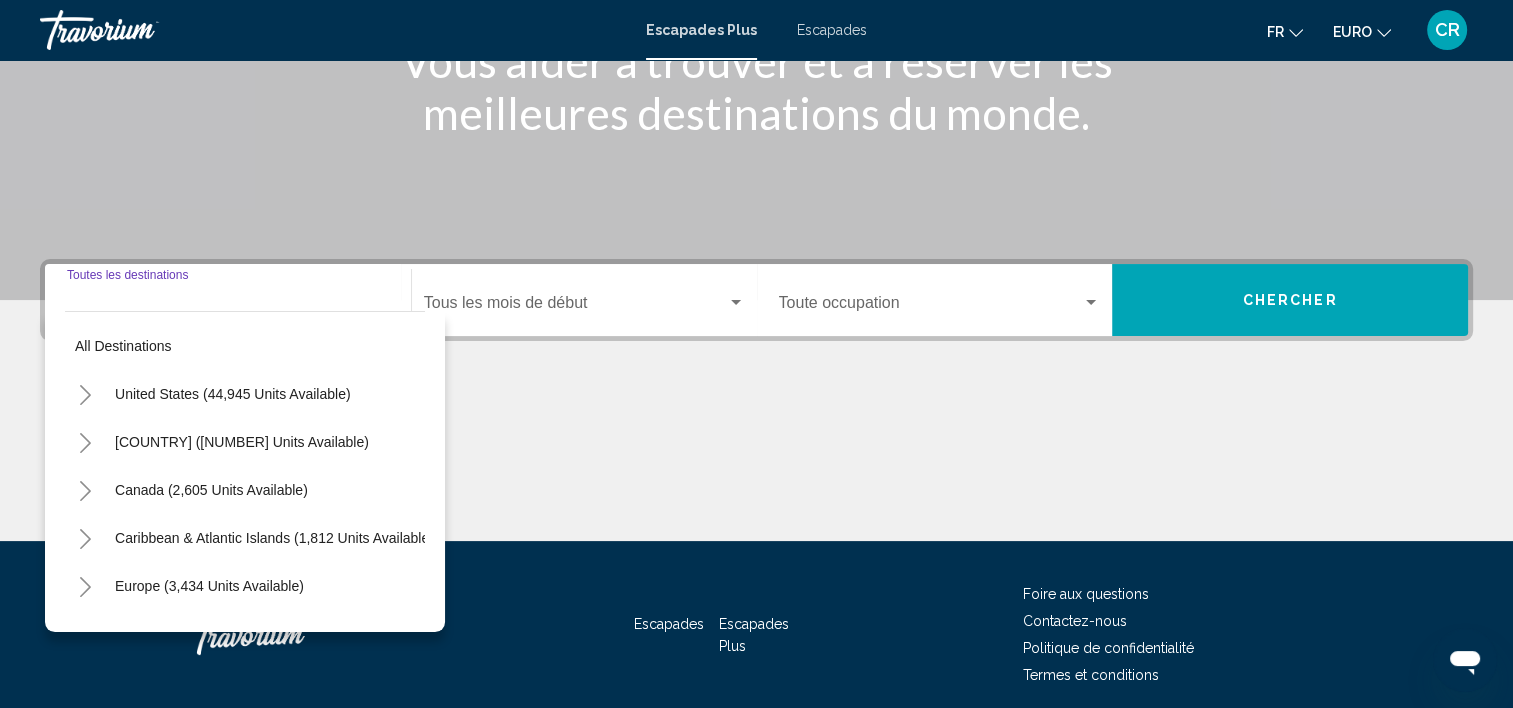 scroll, scrollTop: 377, scrollLeft: 0, axis: vertical 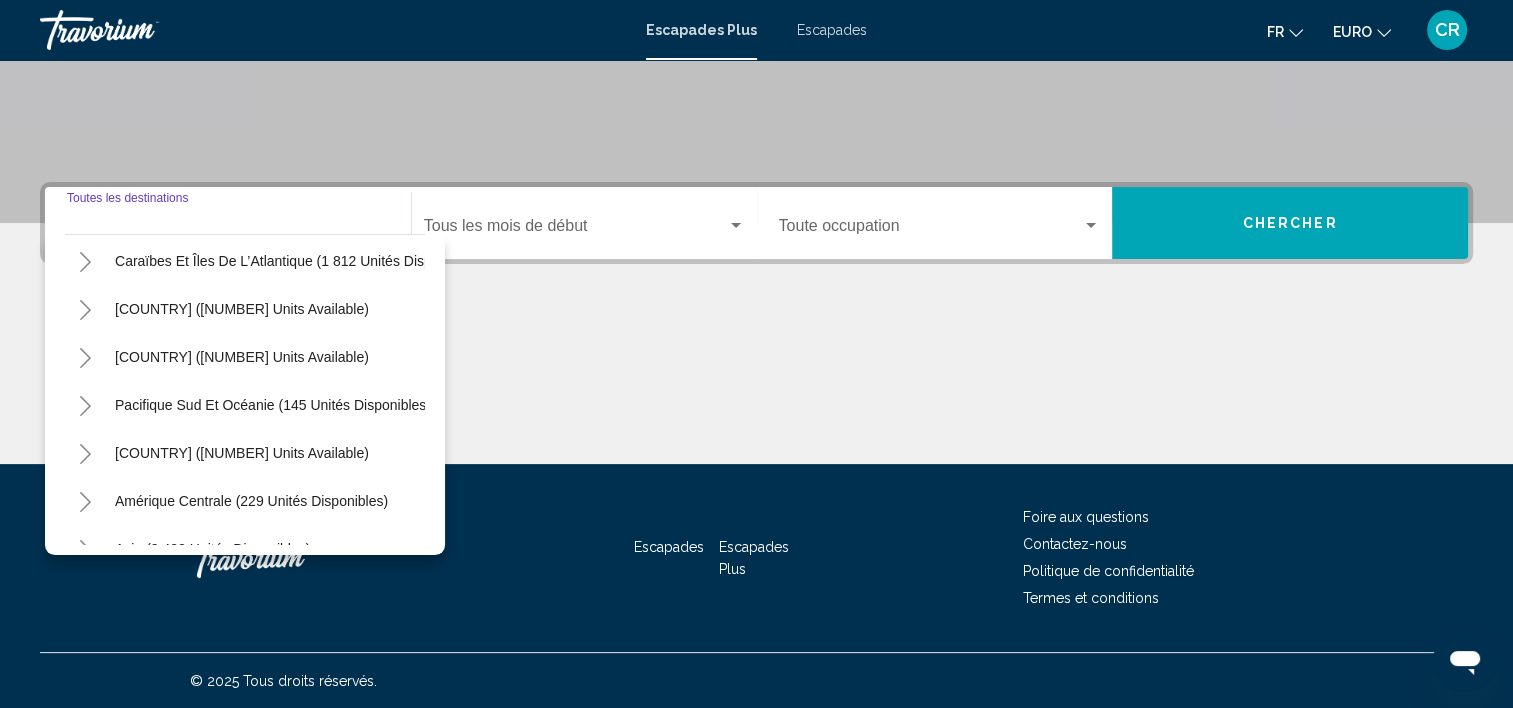 click 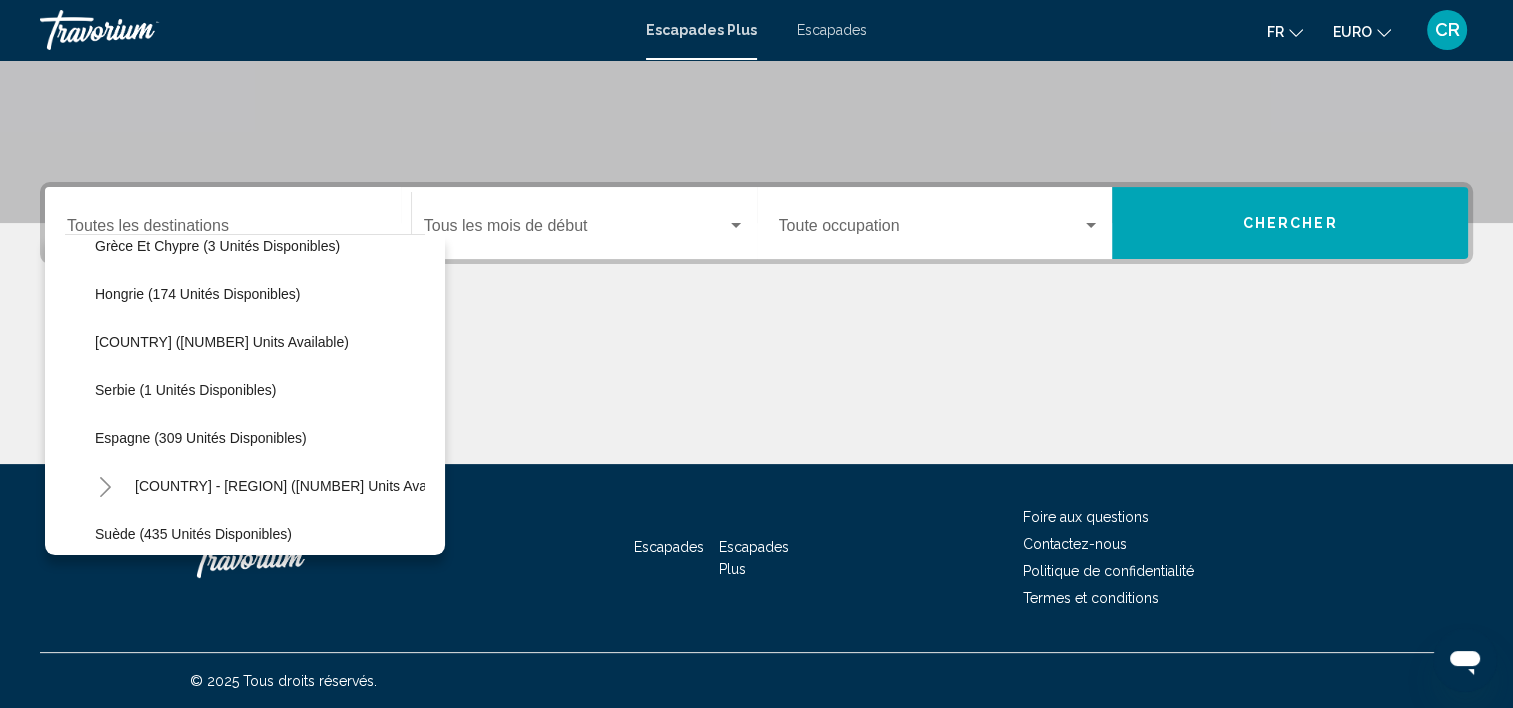scroll, scrollTop: 600, scrollLeft: 0, axis: vertical 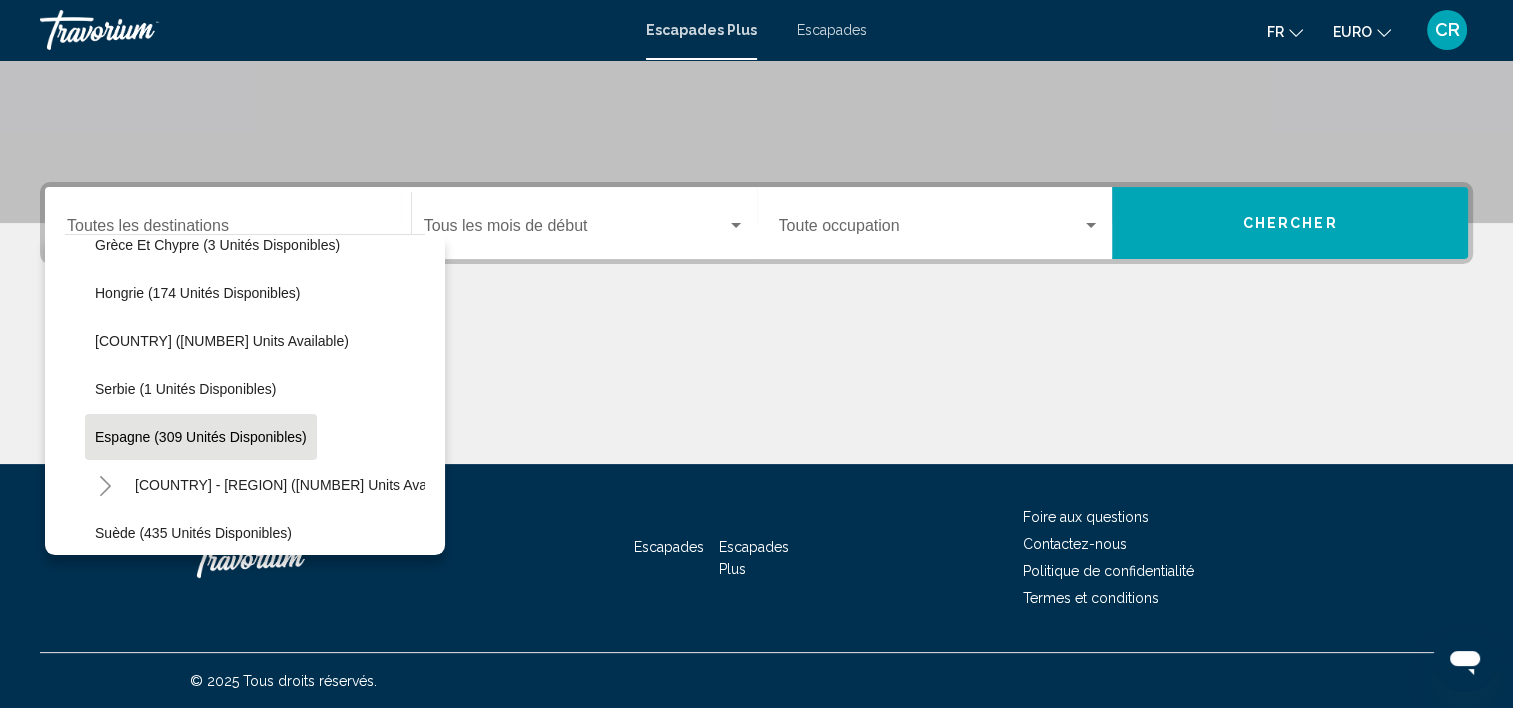 click on "Espagne (309 unités disponibles)" 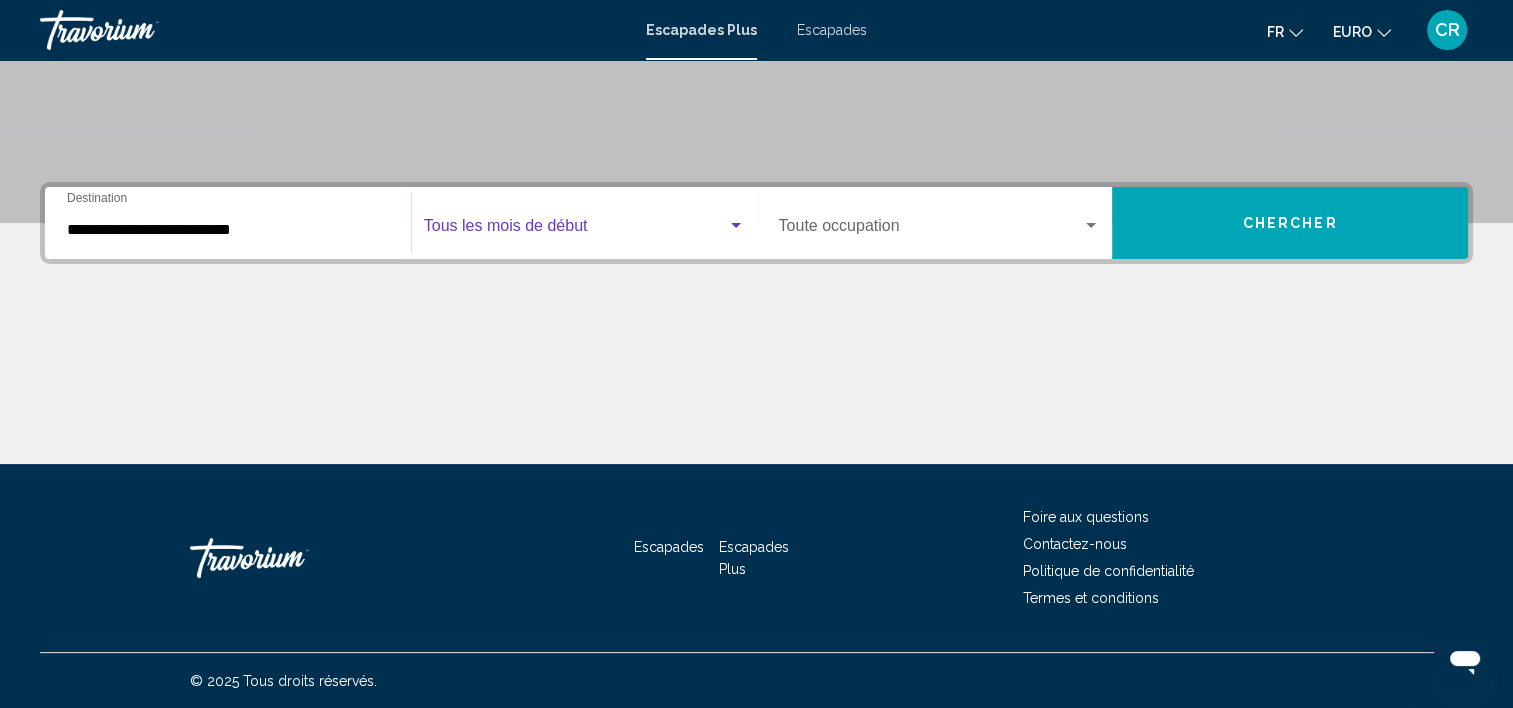 click at bounding box center (575, 230) 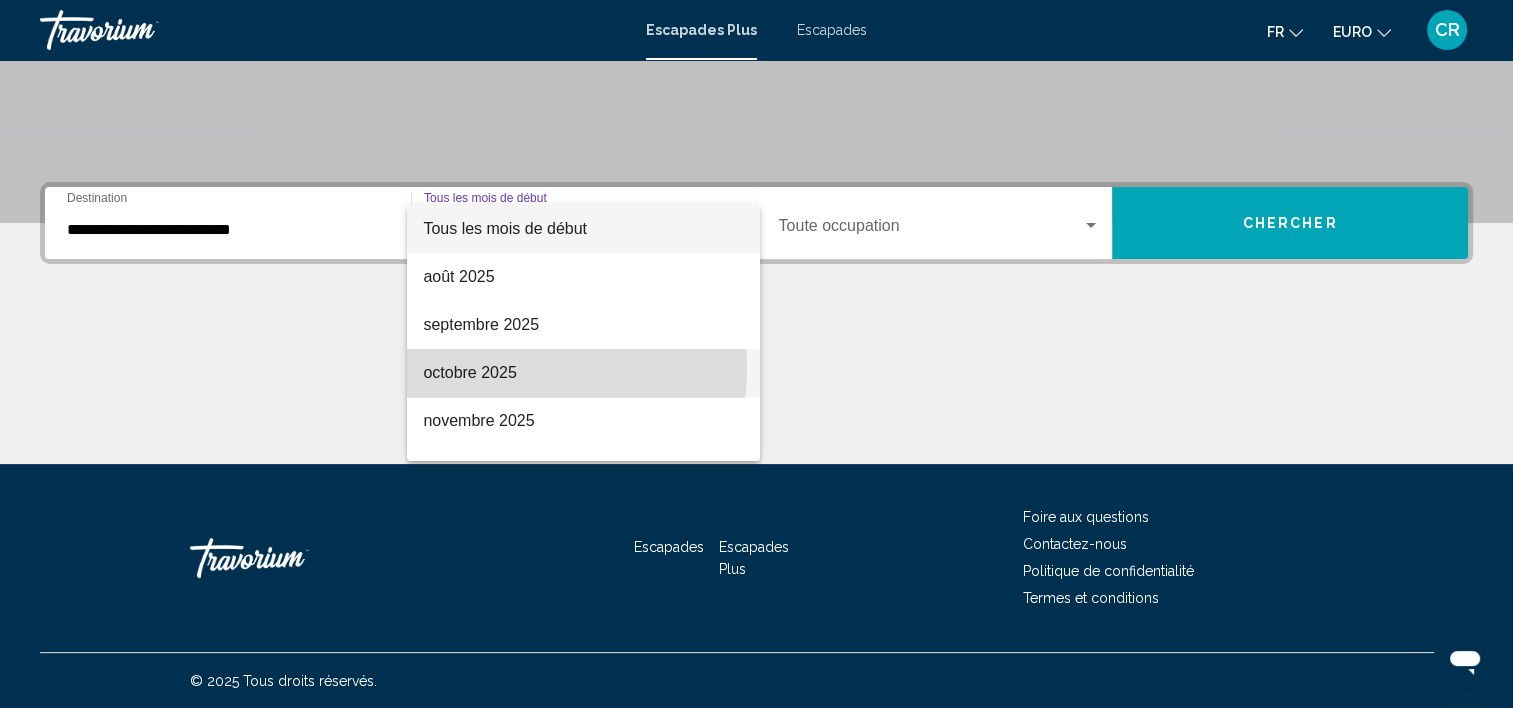 click on "octobre 2025" at bounding box center (469, 372) 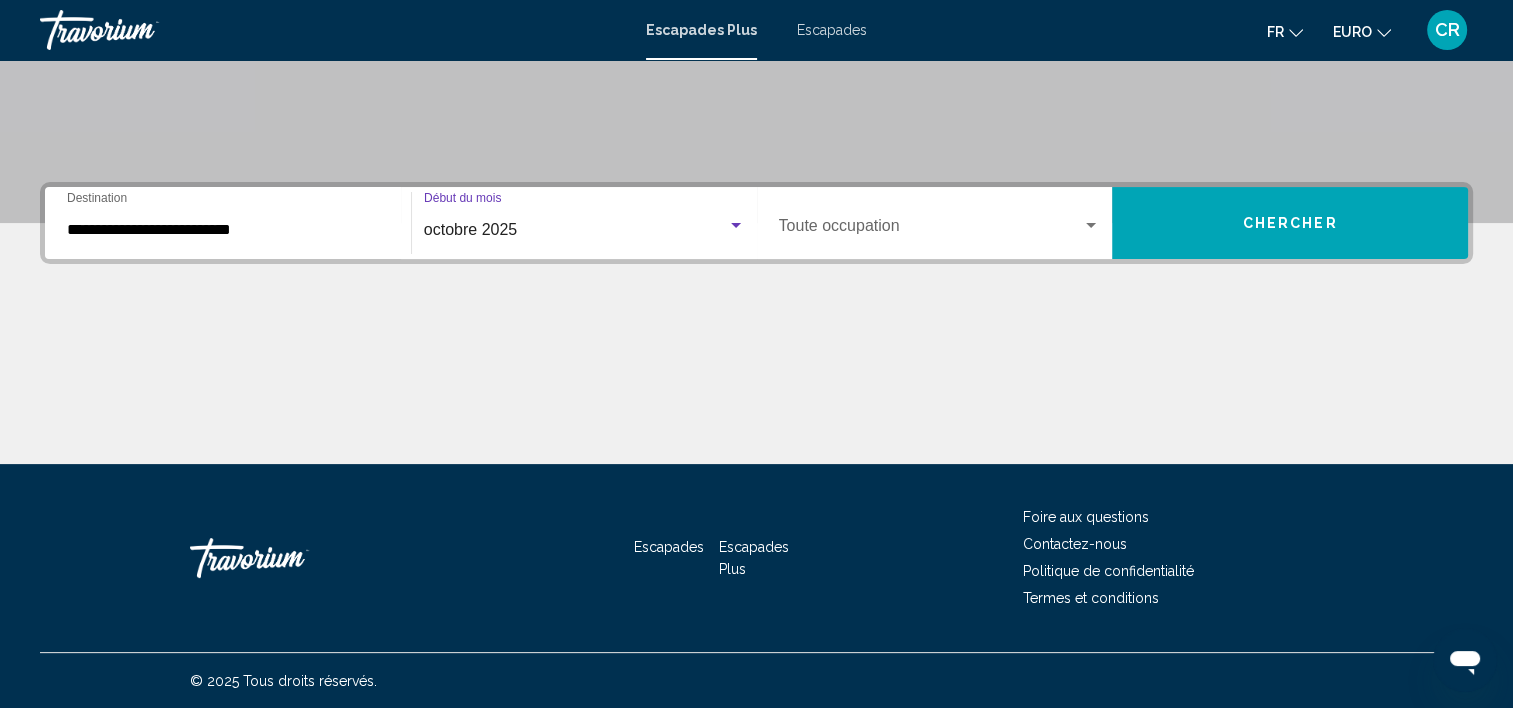 click at bounding box center [931, 230] 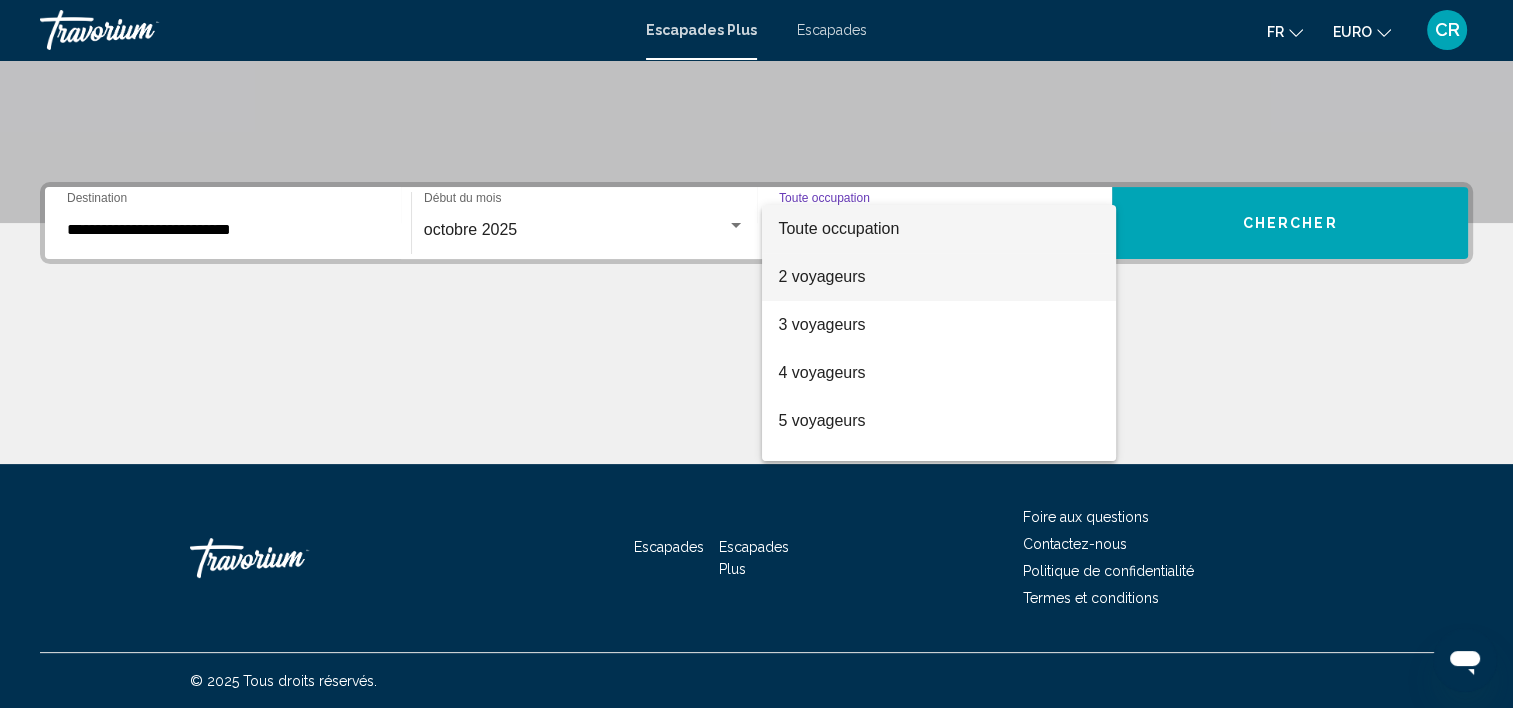 click on "2 voyageurs" at bounding box center [939, 277] 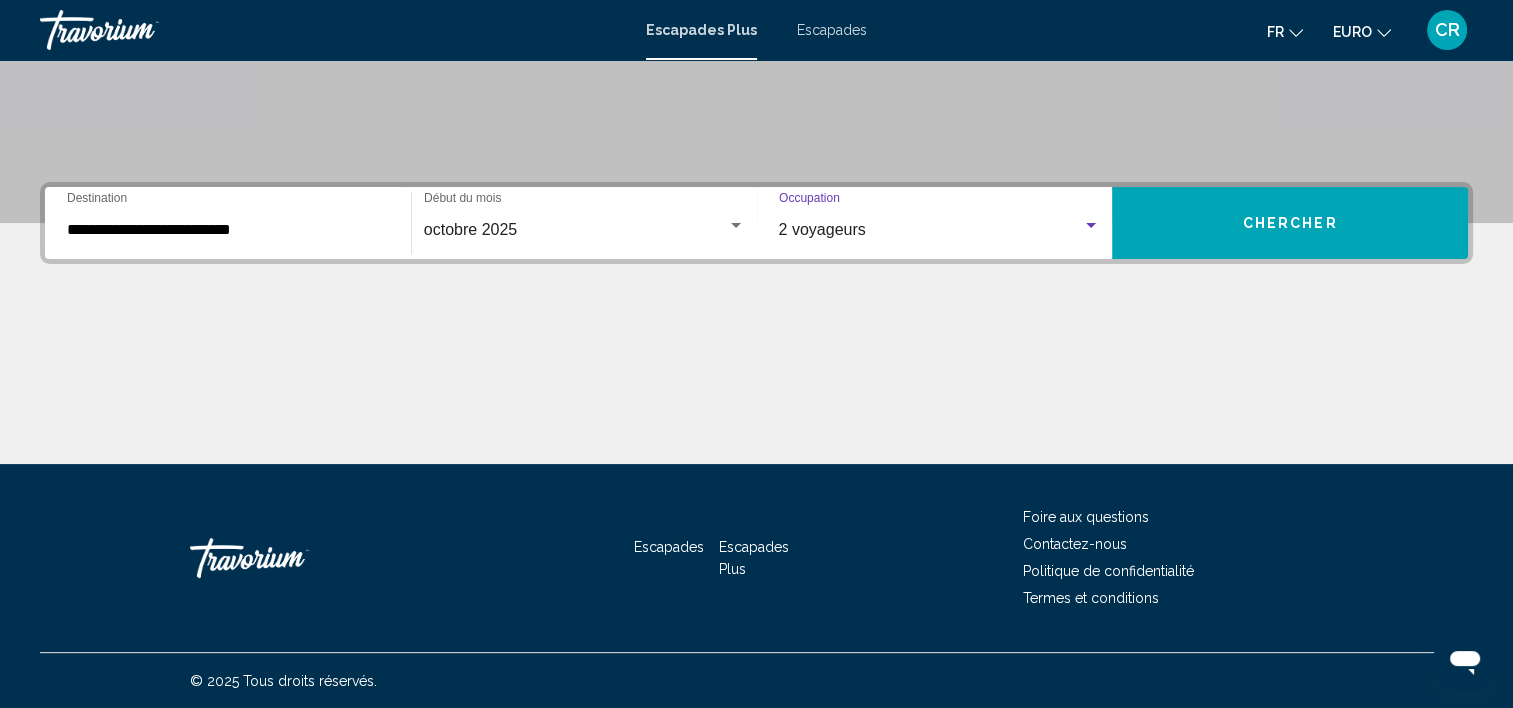 click on "Chercher" at bounding box center [1290, 224] 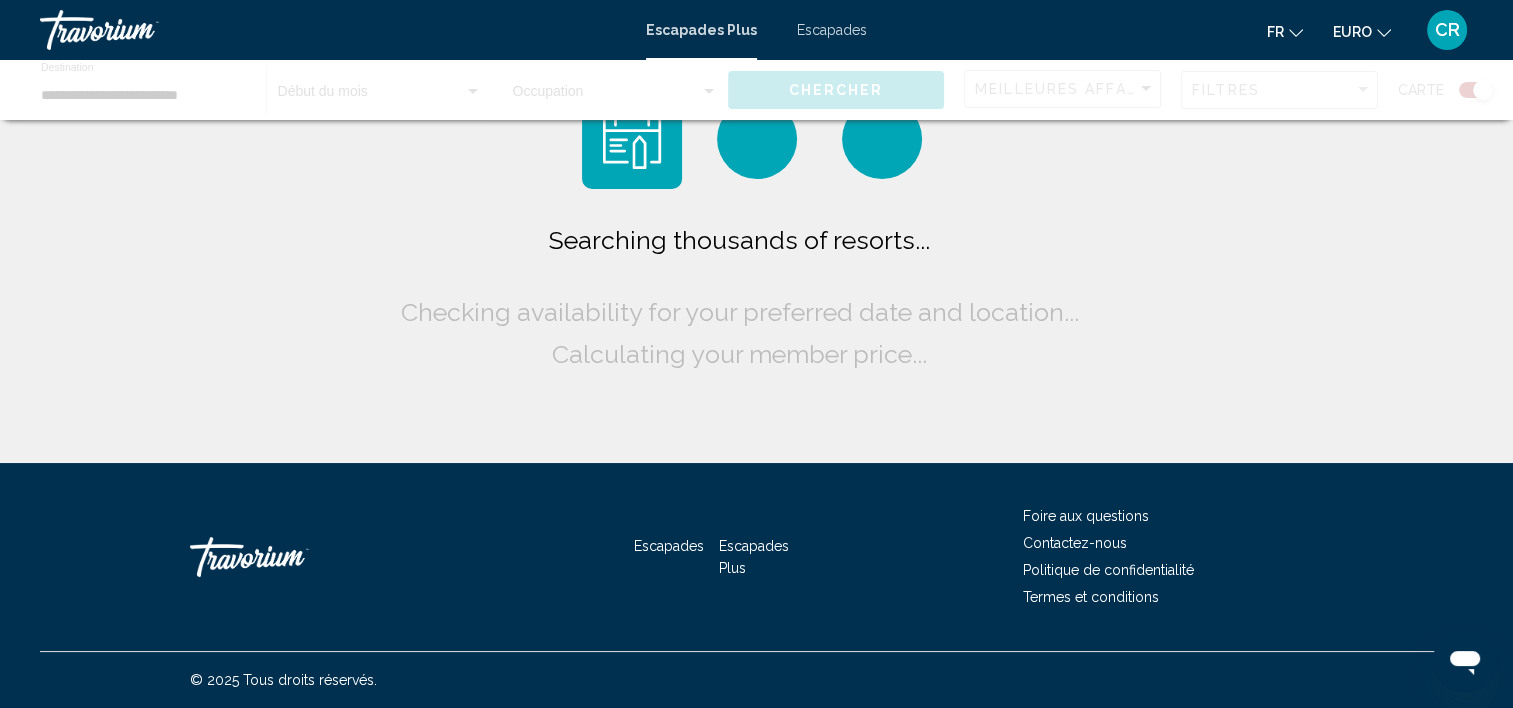 scroll, scrollTop: 0, scrollLeft: 0, axis: both 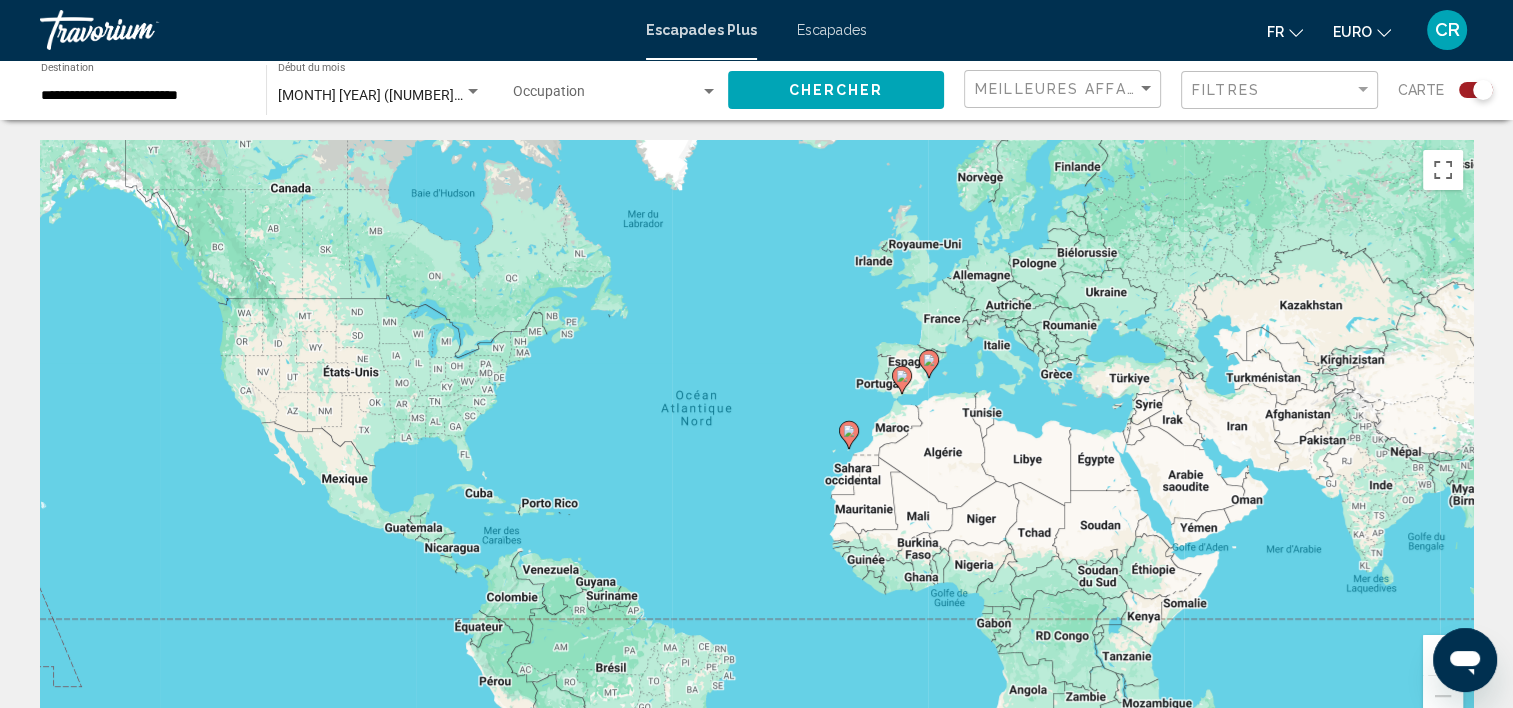 click 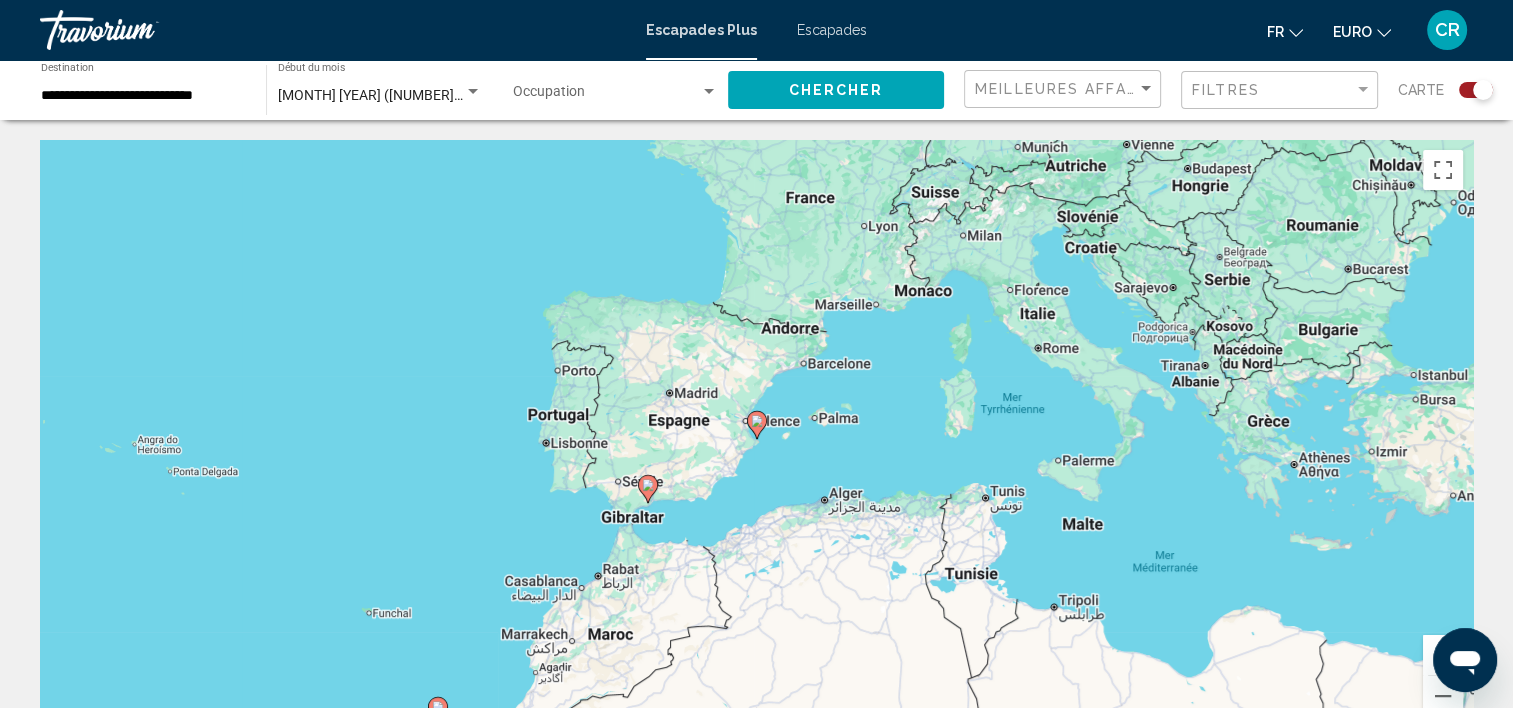 click 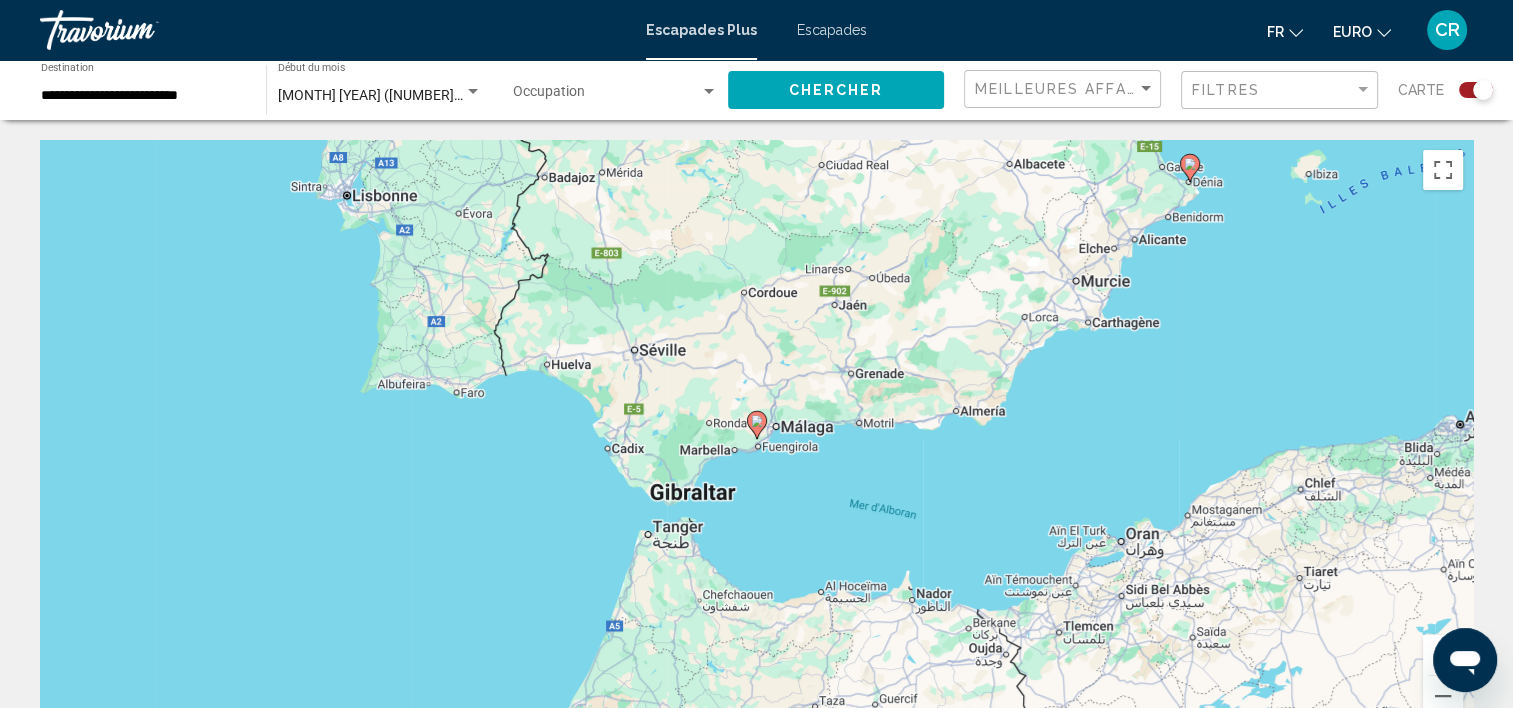 click 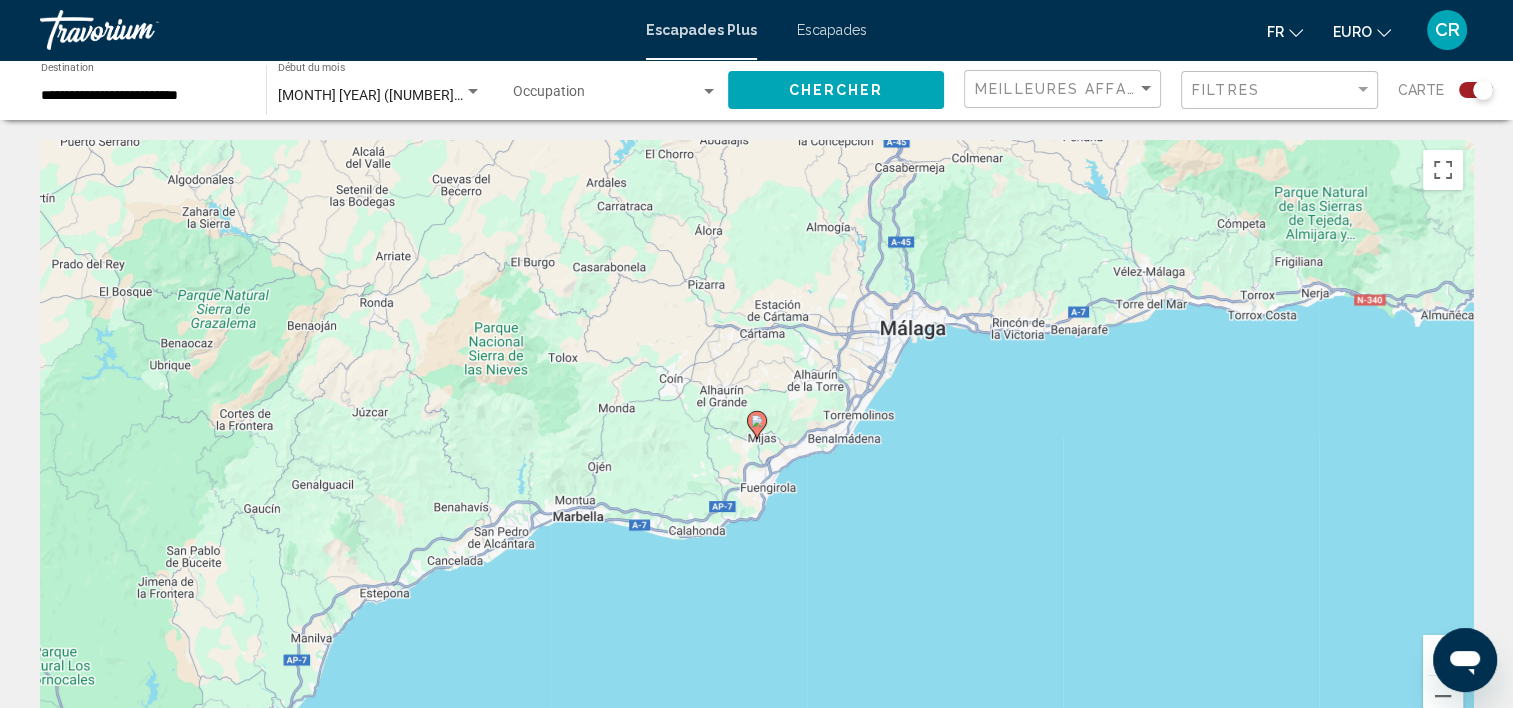 click 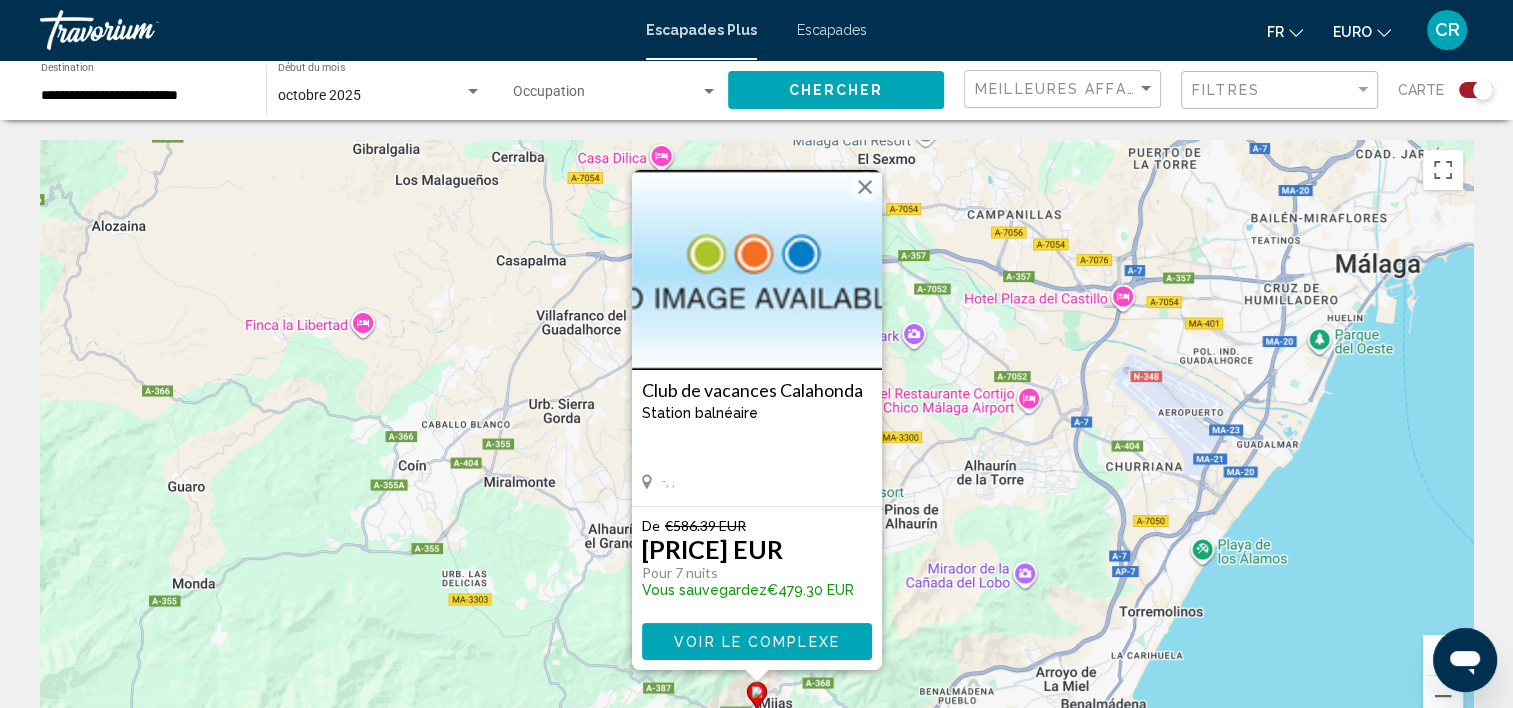 click on "Voir le complexe" at bounding box center (757, 642) 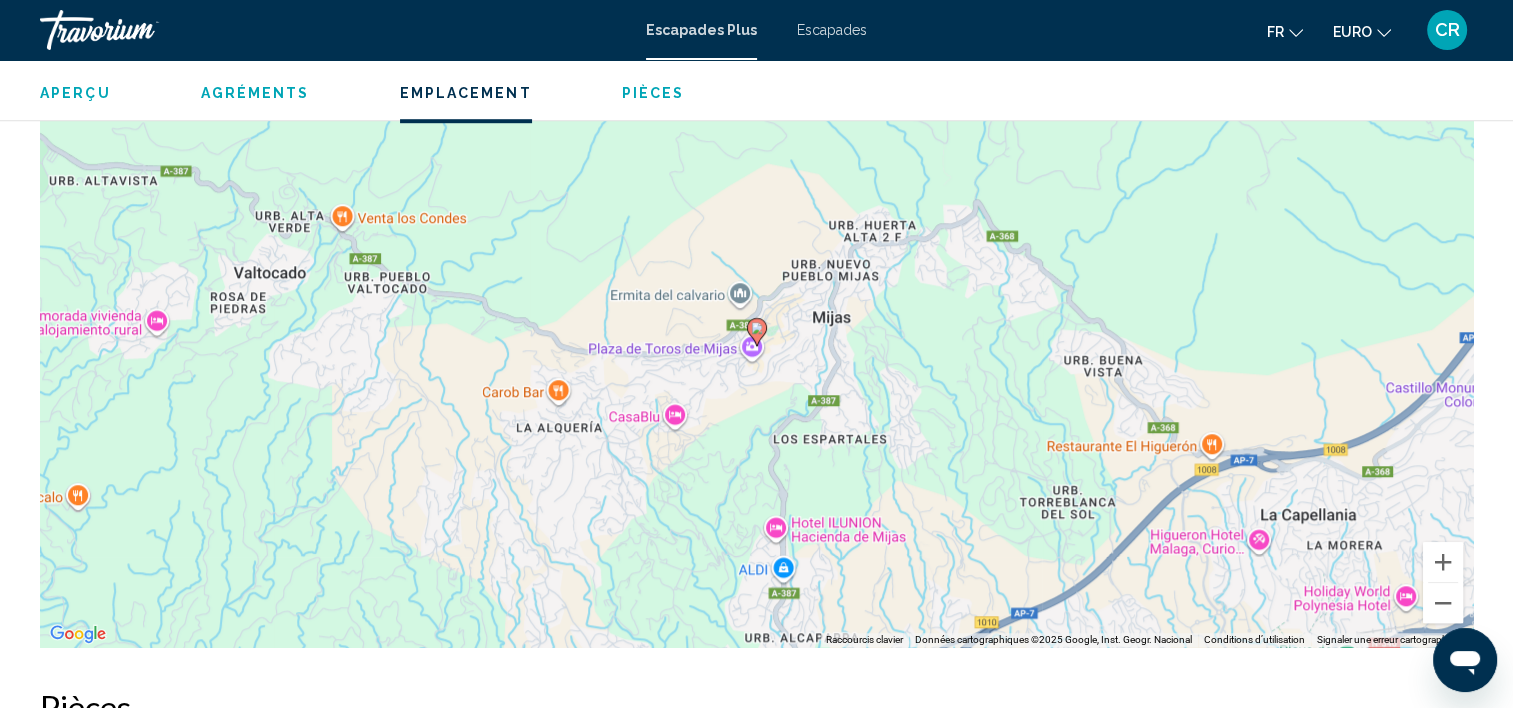 scroll, scrollTop: 1417, scrollLeft: 0, axis: vertical 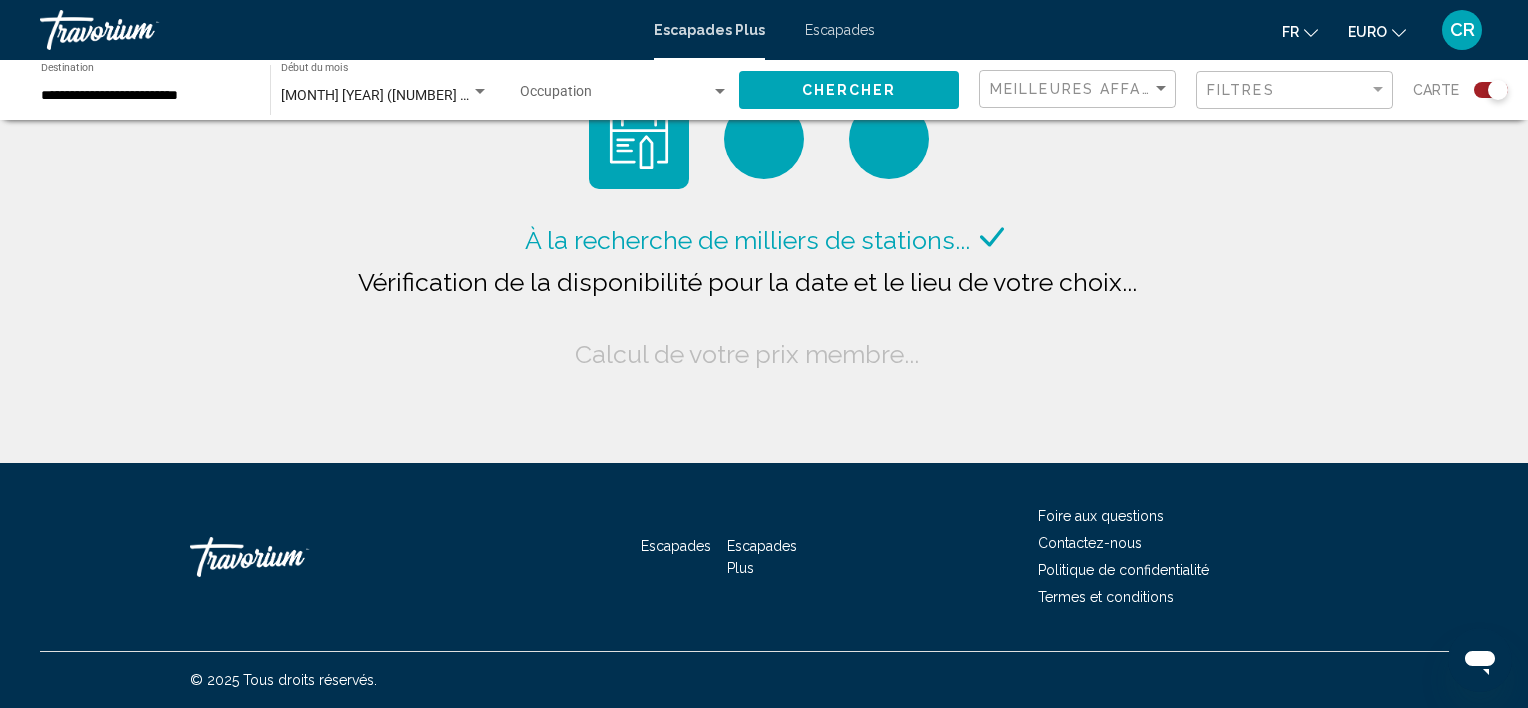 click on "Escapades" at bounding box center (840, 30) 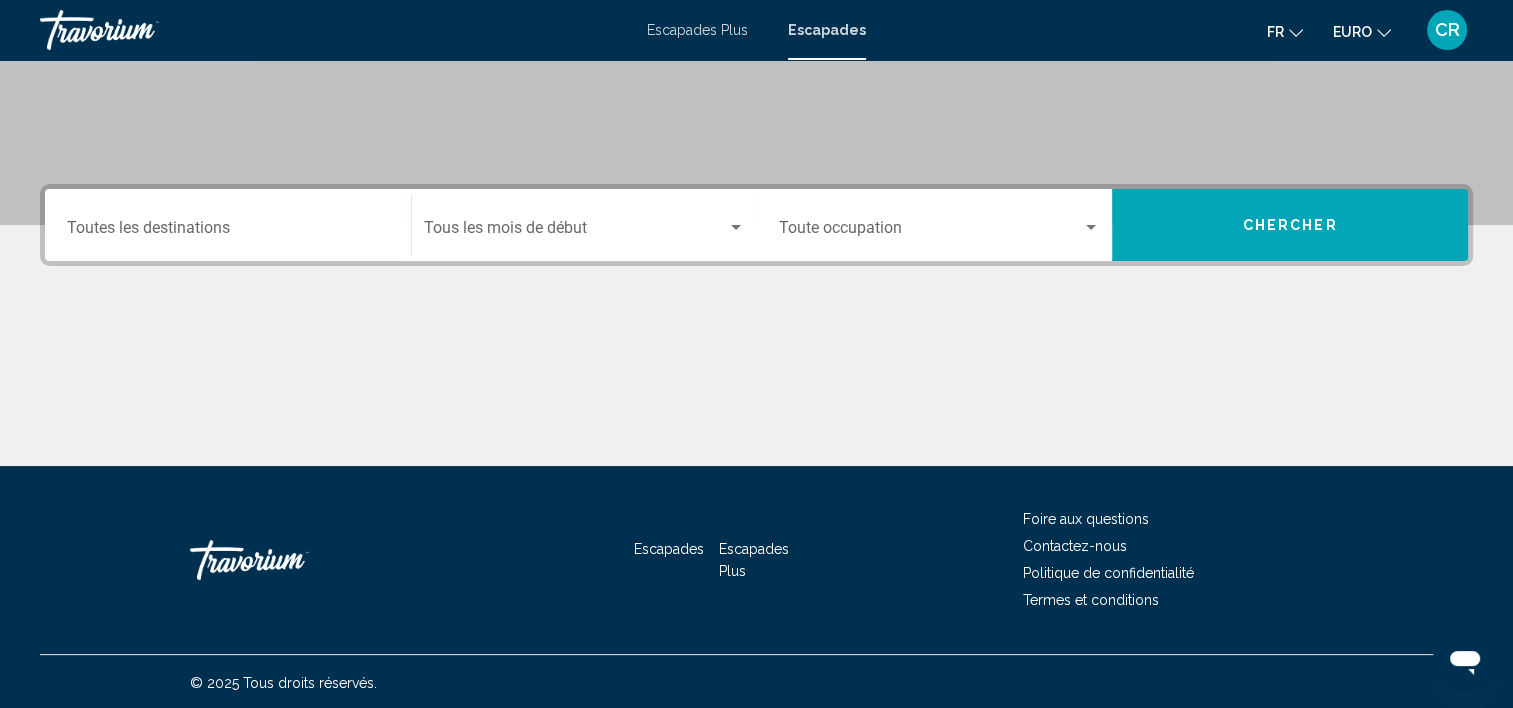 scroll, scrollTop: 377, scrollLeft: 0, axis: vertical 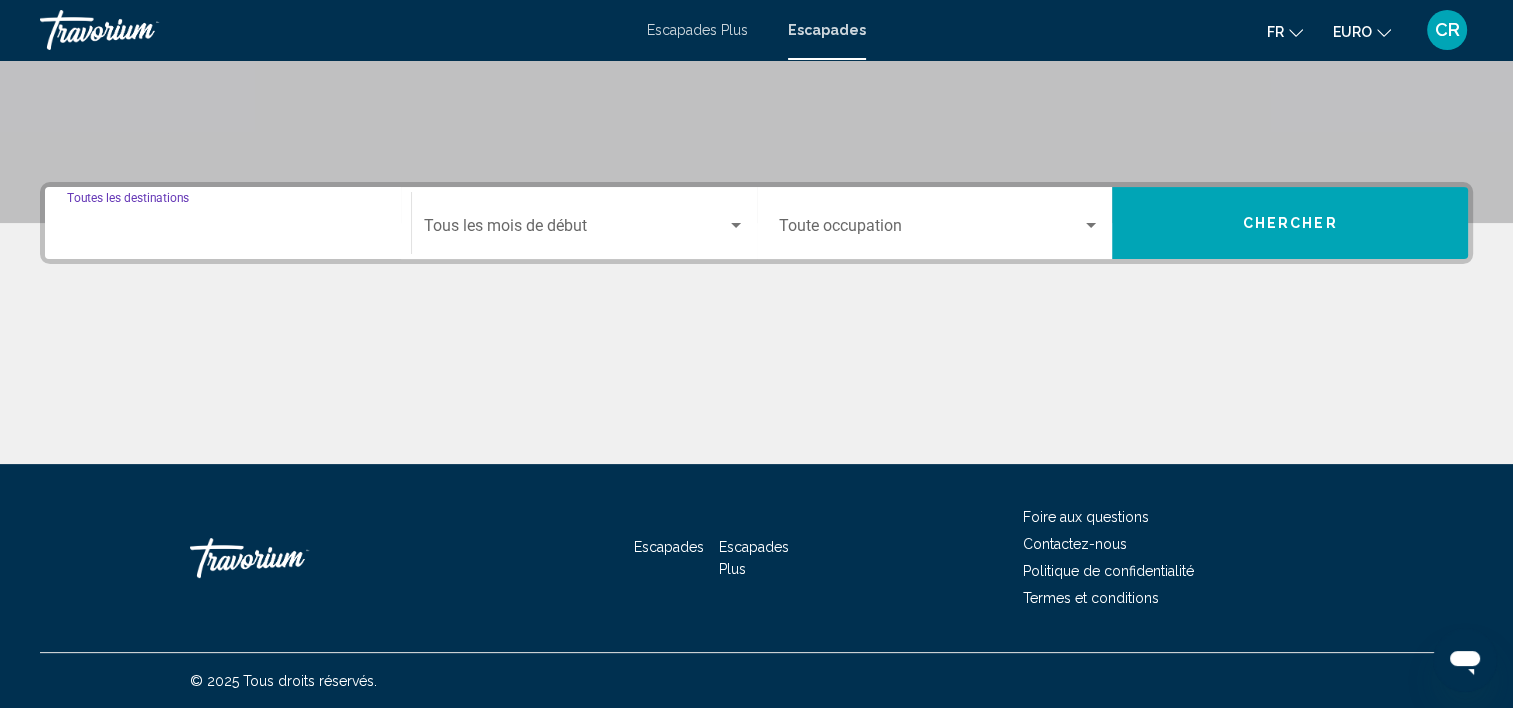click on "Destination Toutes les destinations" at bounding box center (228, 230) 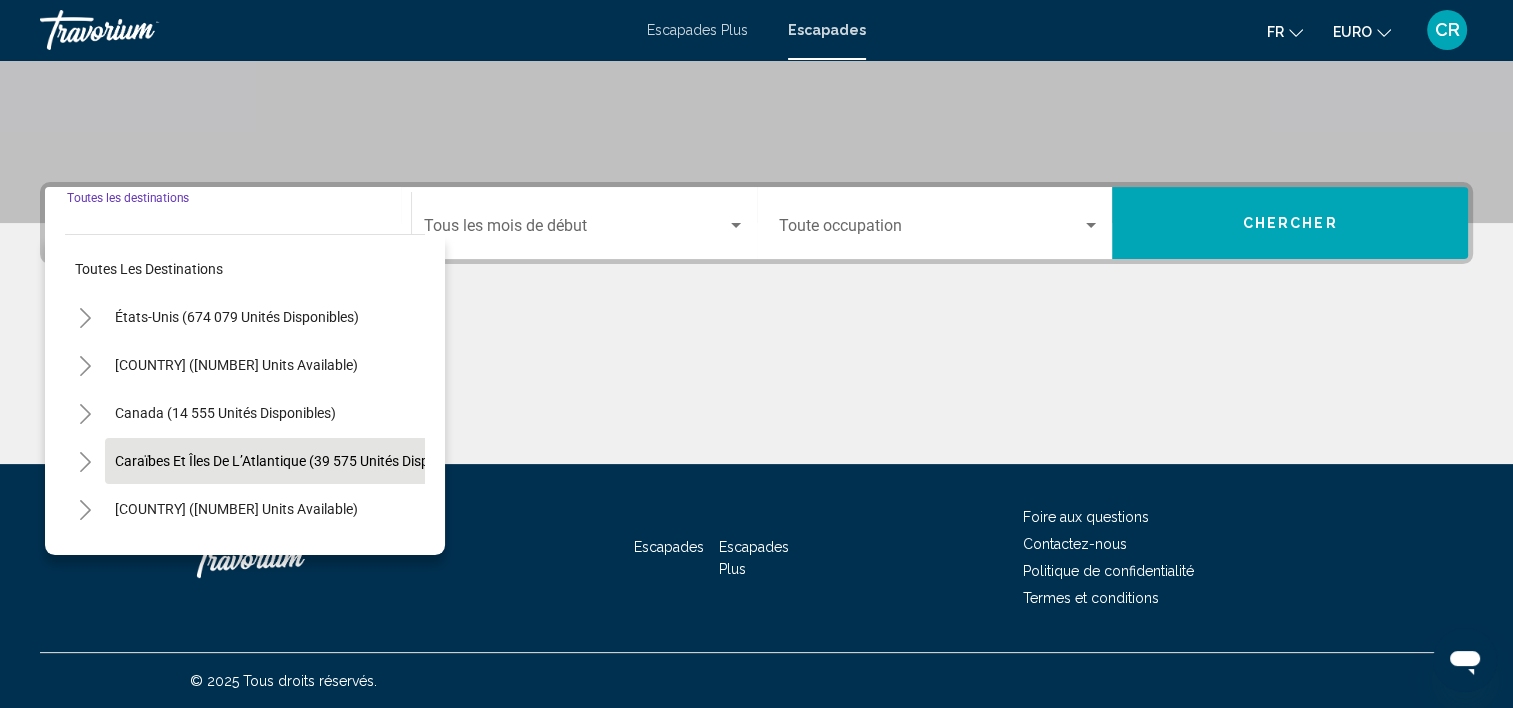 scroll, scrollTop: 100, scrollLeft: 0, axis: vertical 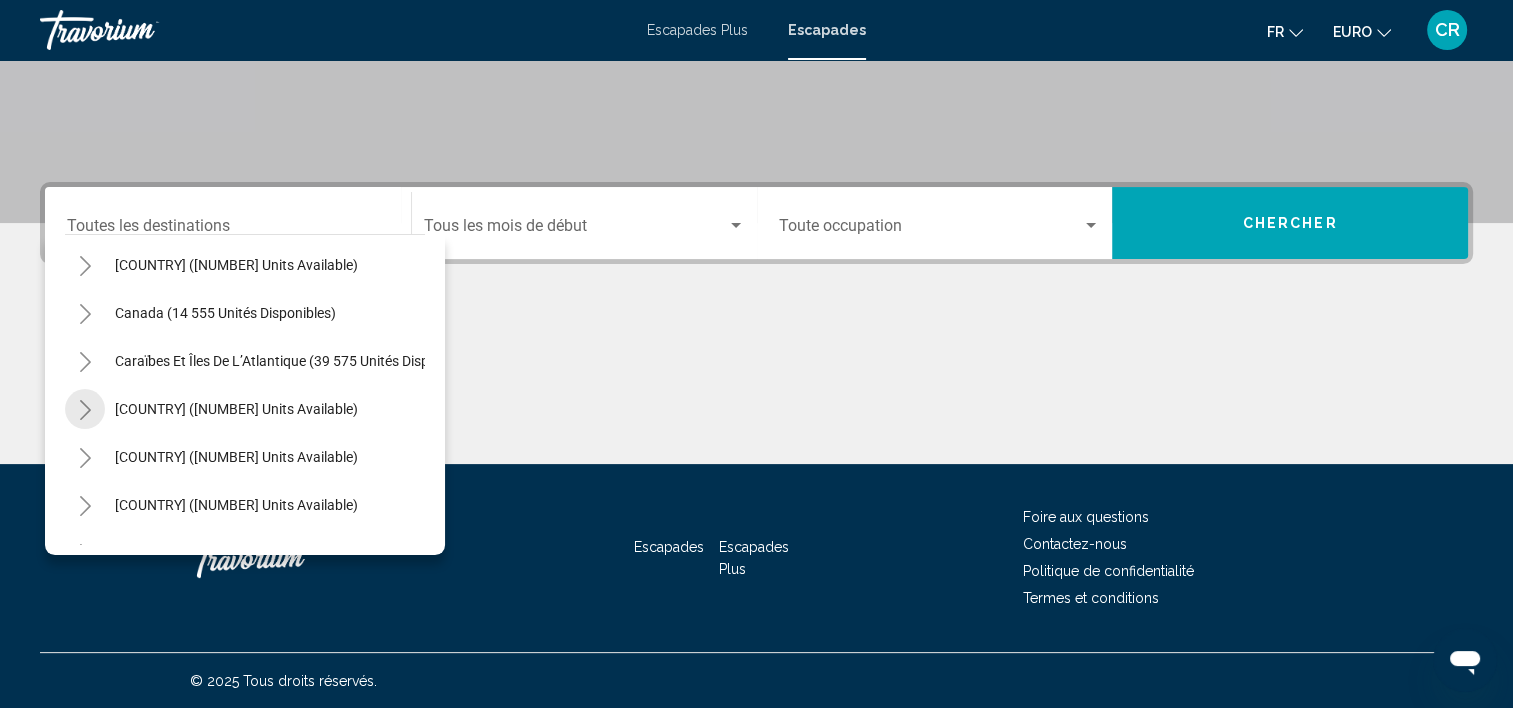 click 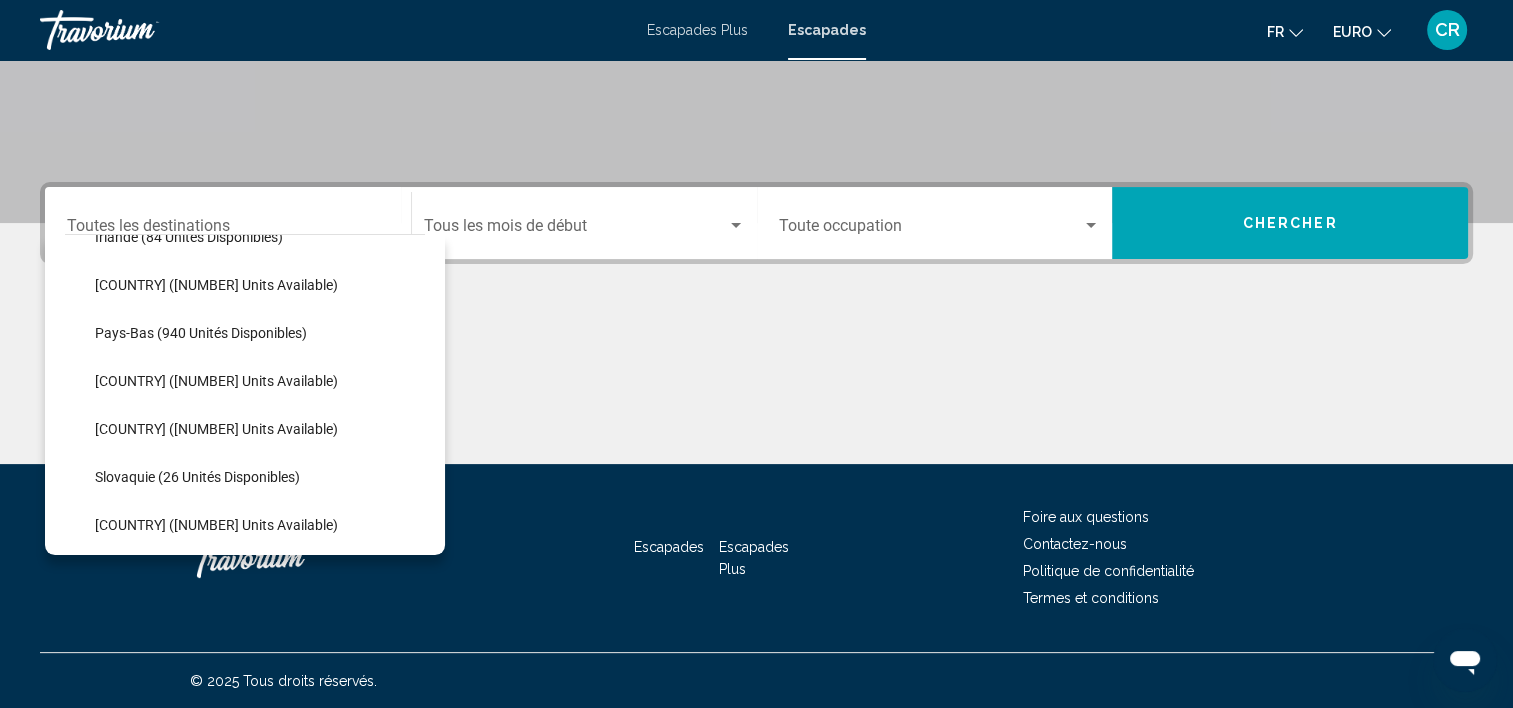scroll, scrollTop: 1000, scrollLeft: 0, axis: vertical 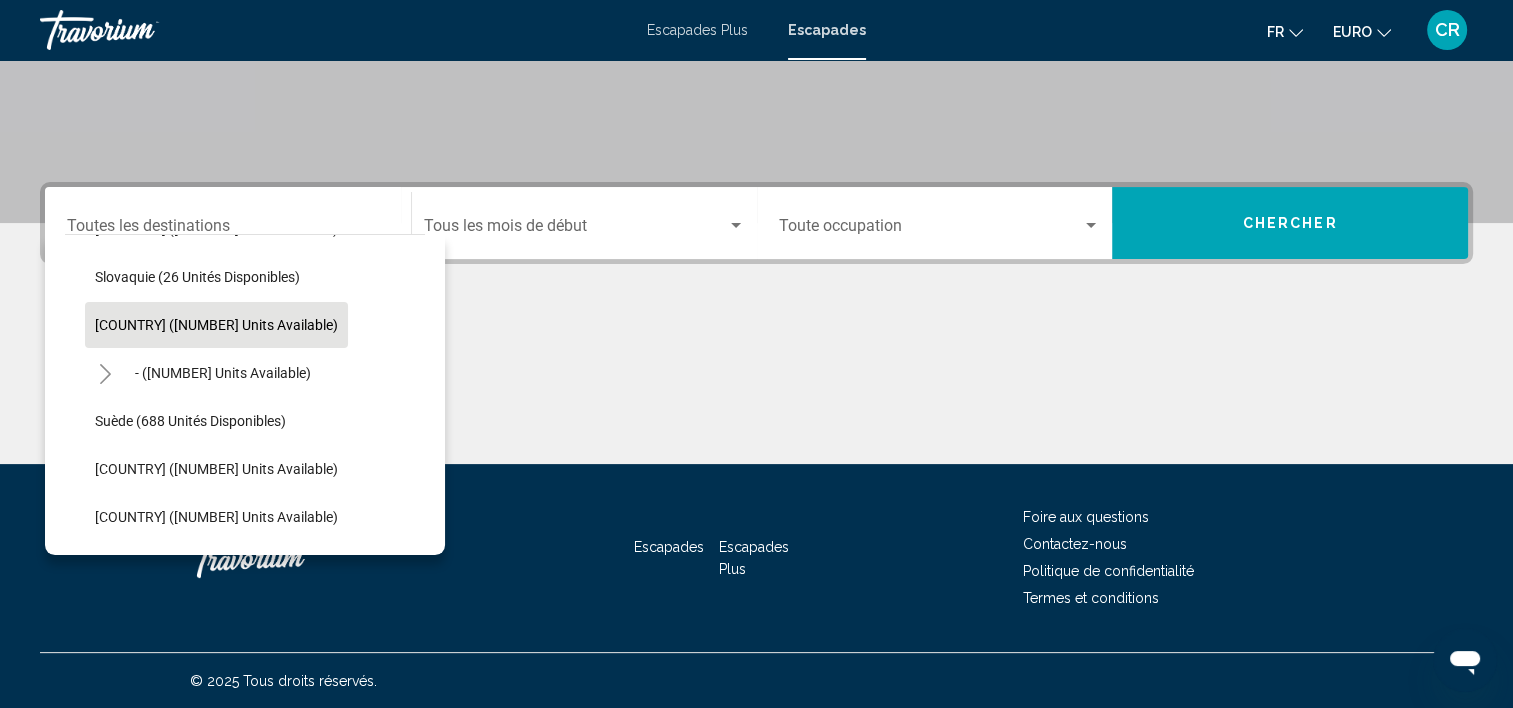 click on "[COUNTRY] ([NUMBER] units available)" 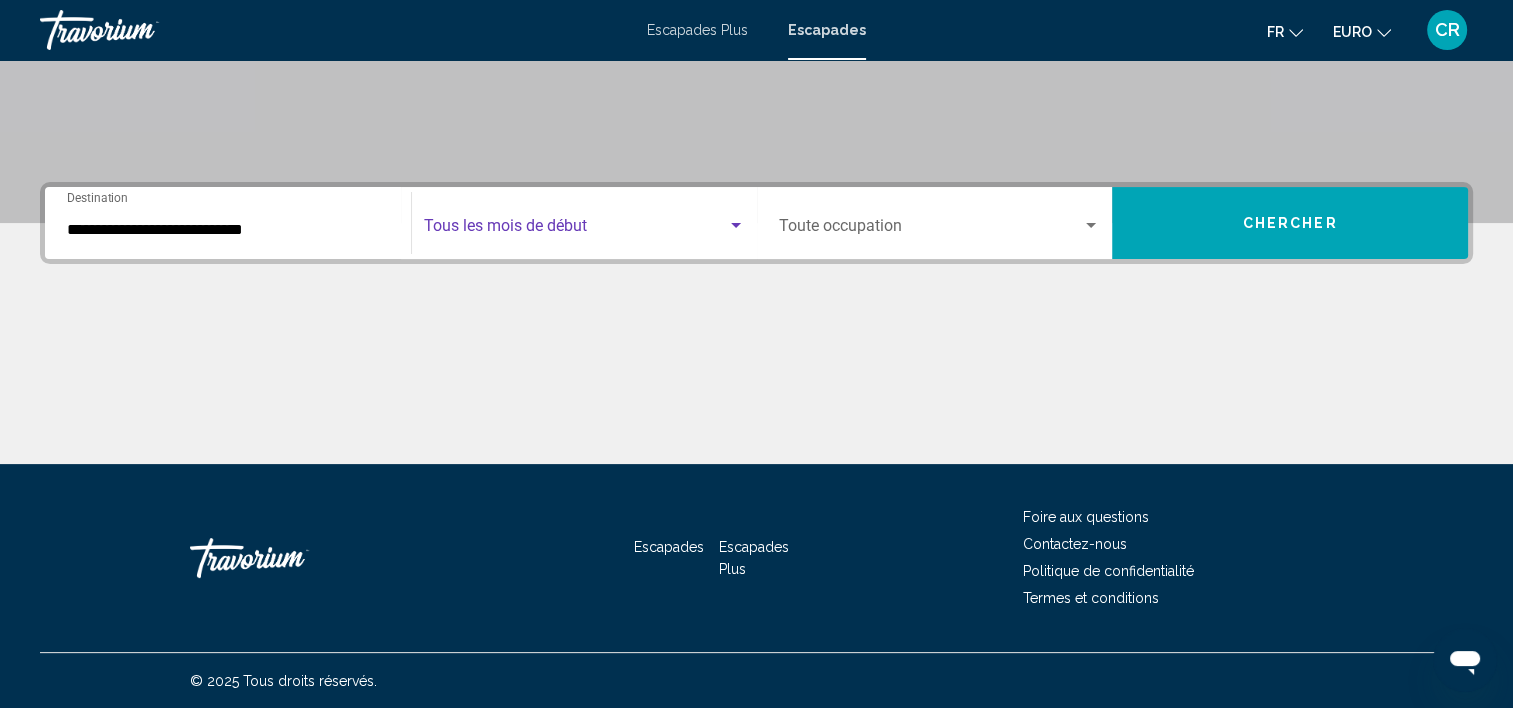 click at bounding box center [575, 230] 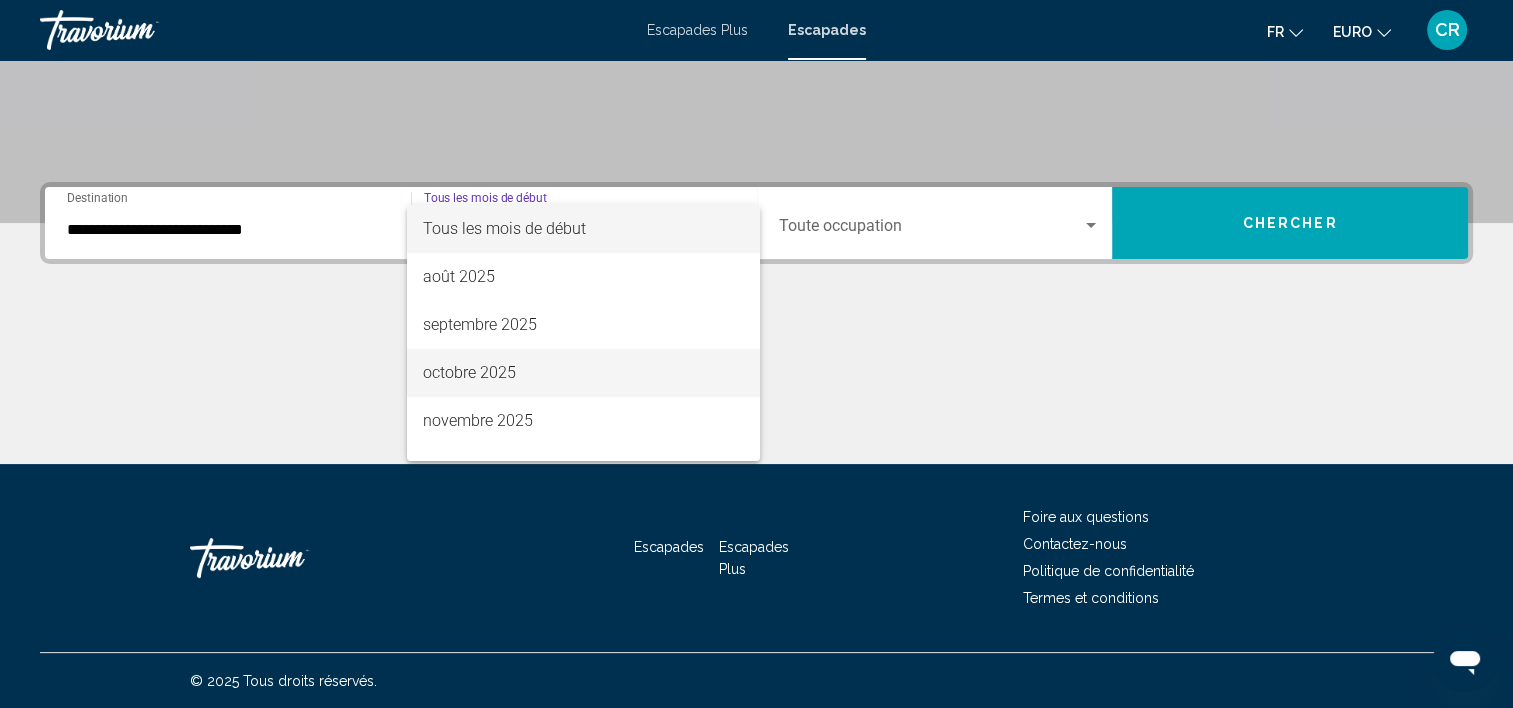 click on "octobre 2025" at bounding box center [469, 372] 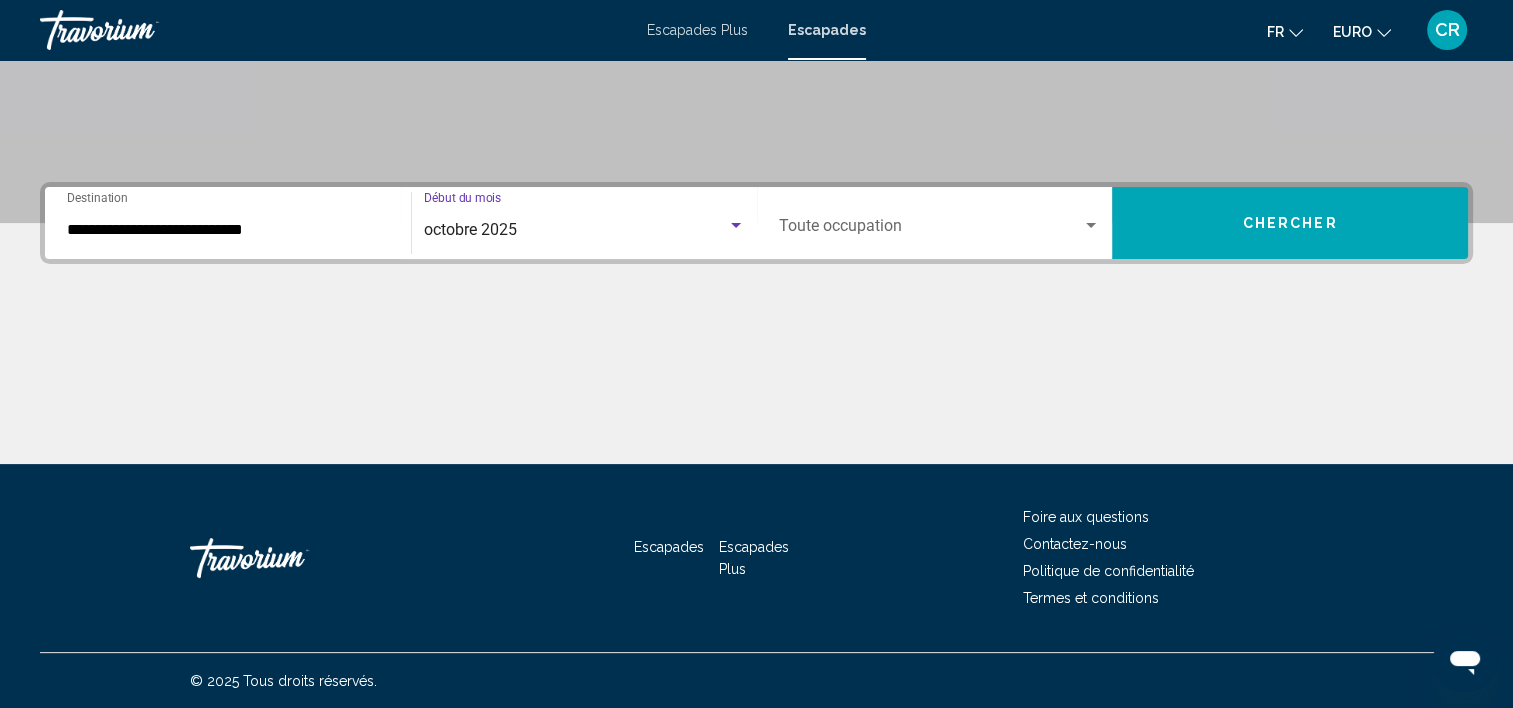 click at bounding box center (931, 230) 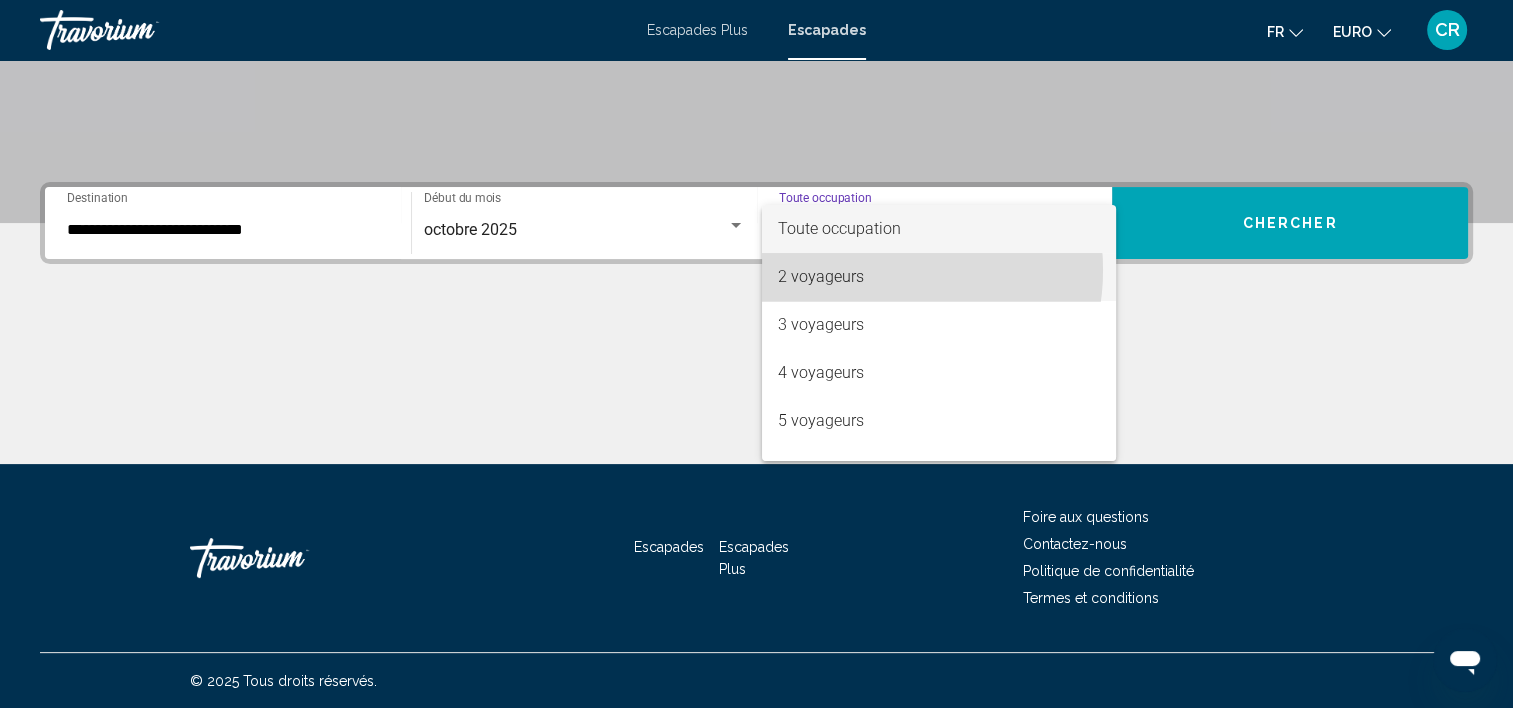 click on "2 voyageurs" at bounding box center (939, 277) 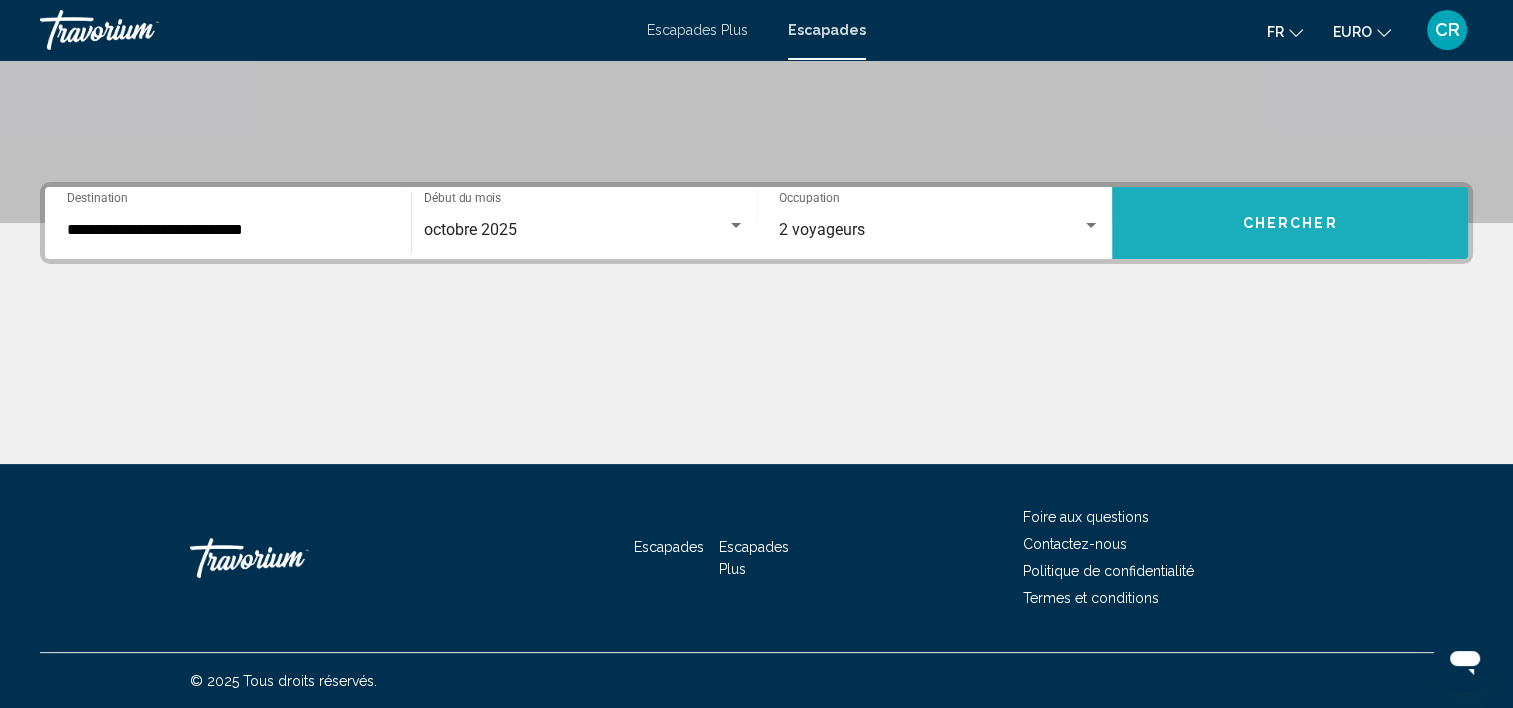 click on "Chercher" at bounding box center (1290, 223) 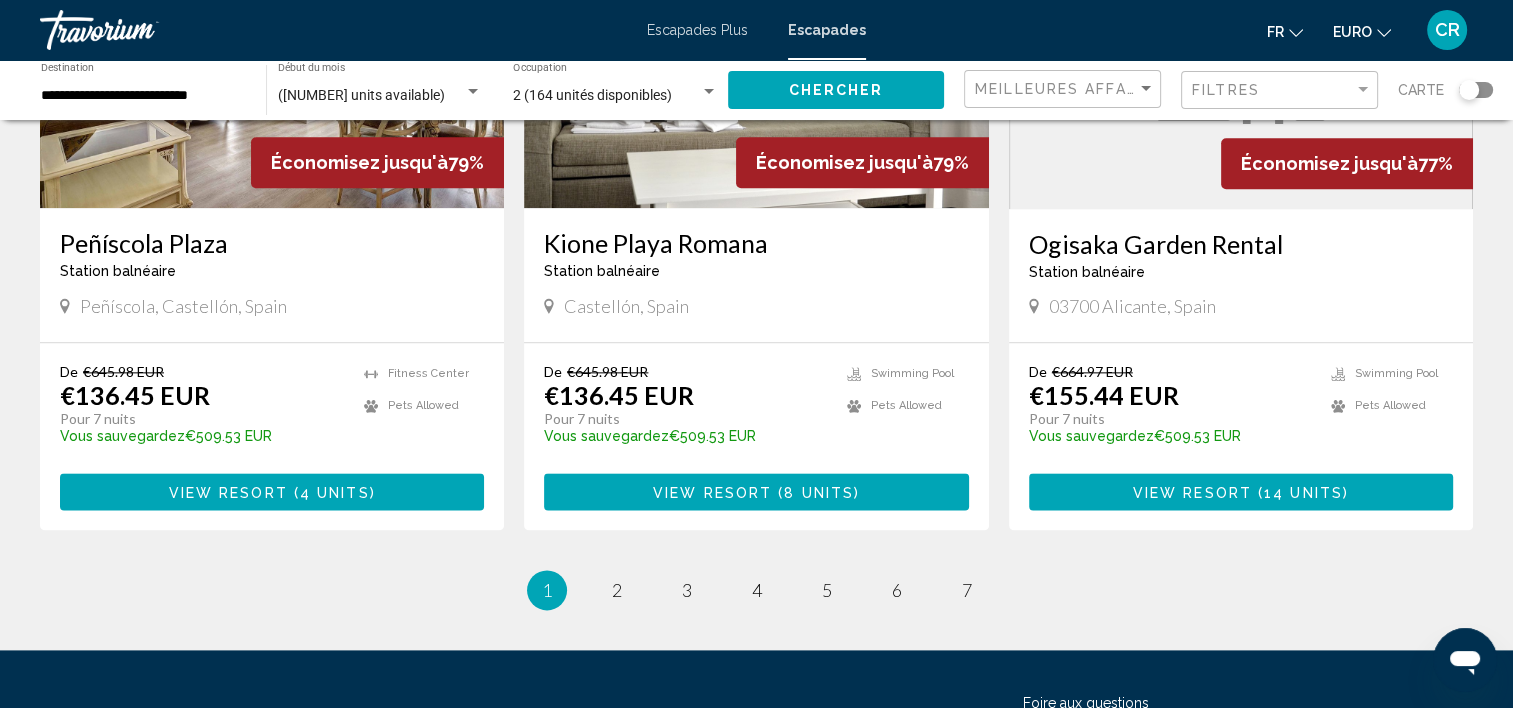 scroll, scrollTop: 2500, scrollLeft: 0, axis: vertical 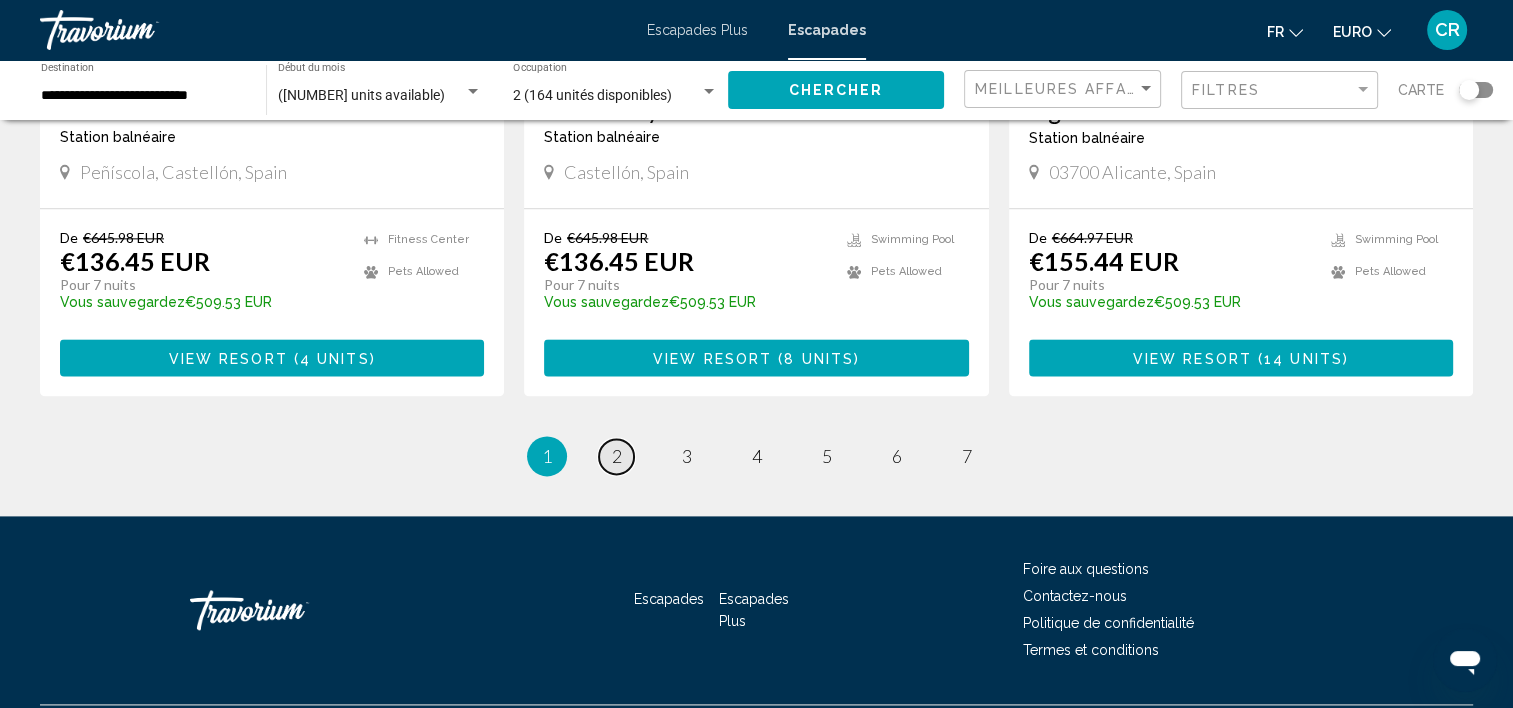 click on "page  2" at bounding box center (616, 456) 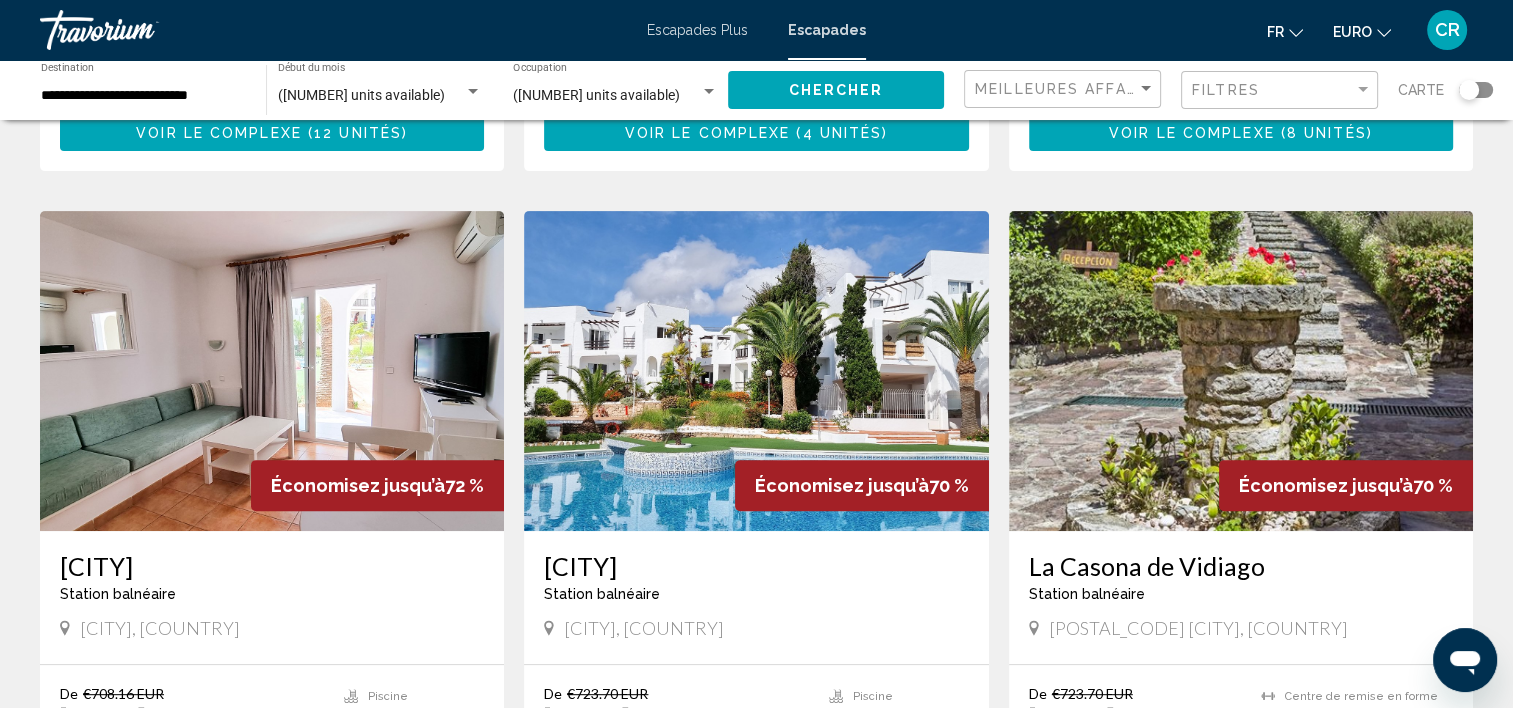 scroll, scrollTop: 800, scrollLeft: 0, axis: vertical 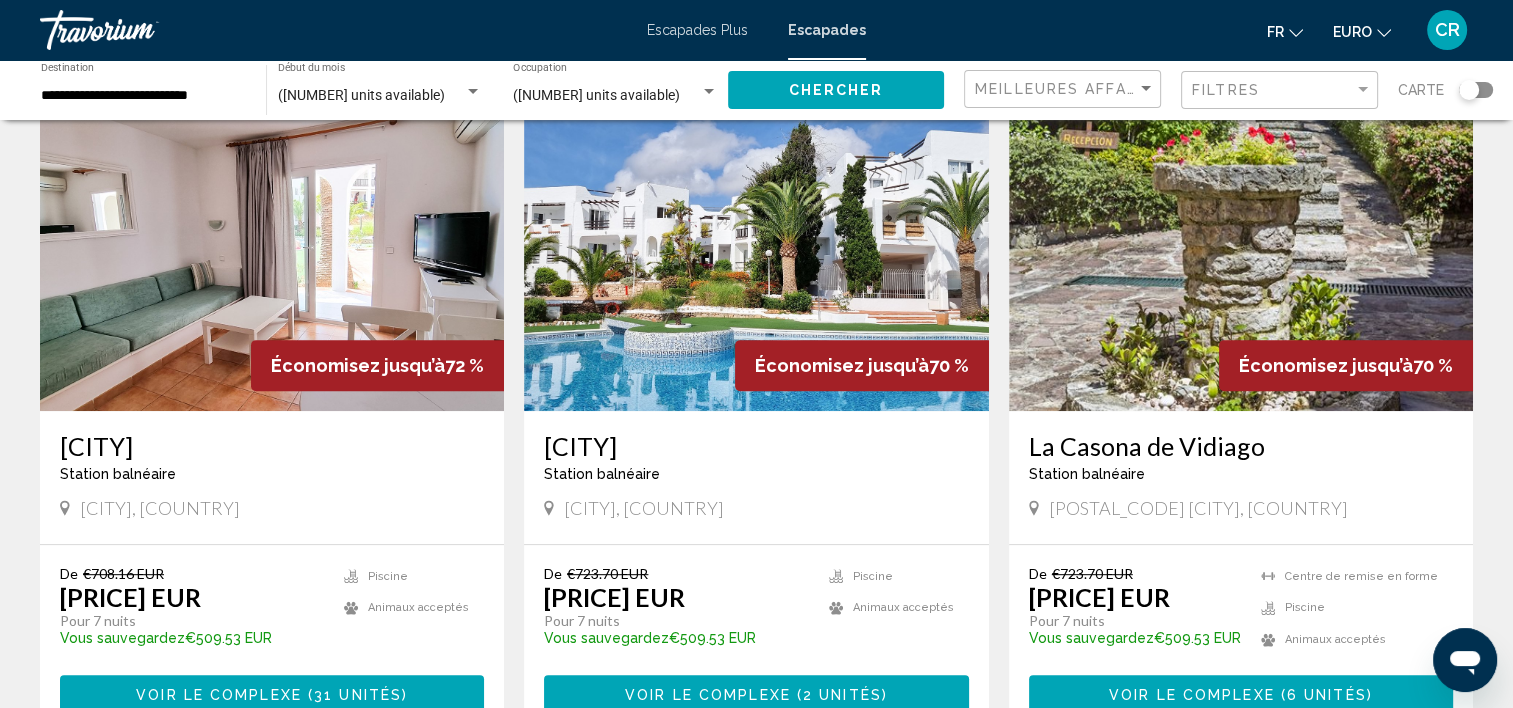 click at bounding box center [756, 251] 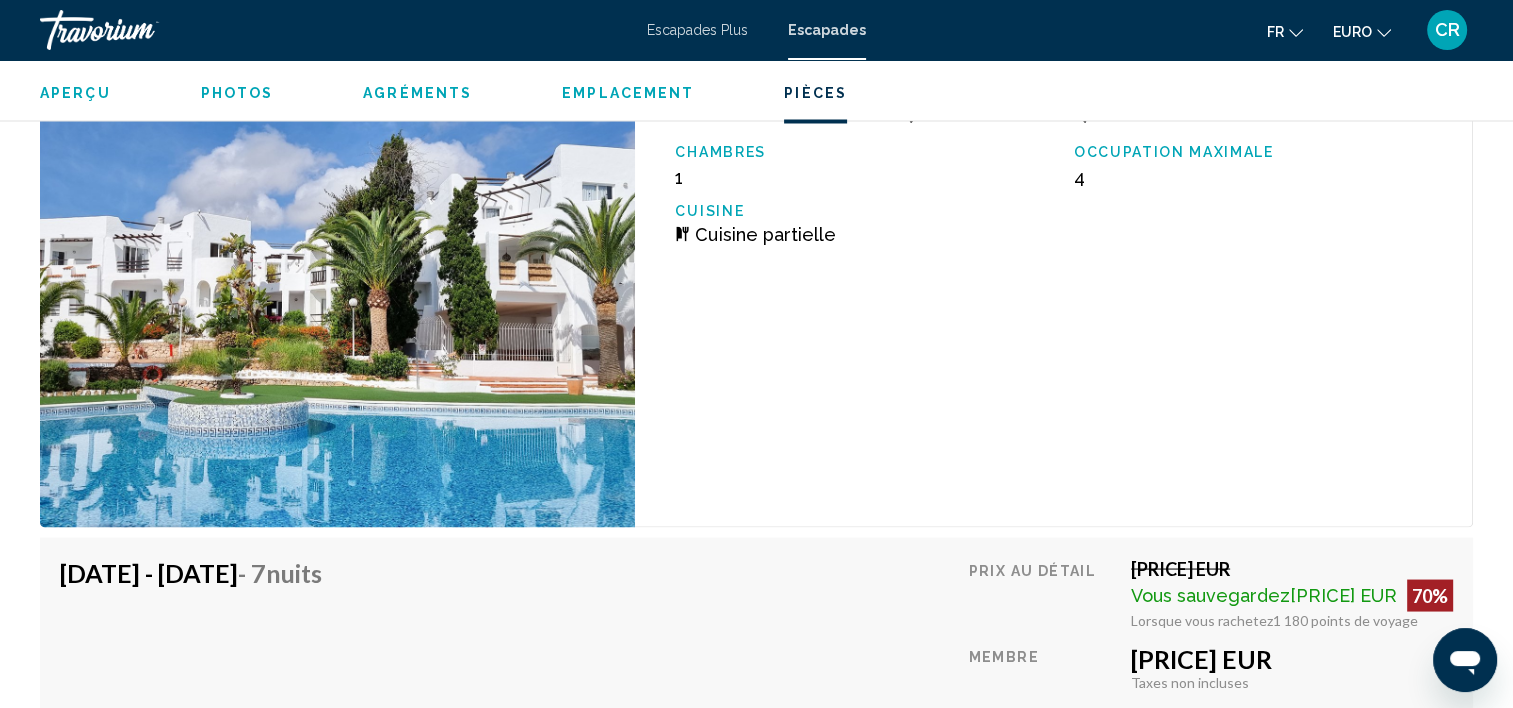 scroll, scrollTop: 3205, scrollLeft: 0, axis: vertical 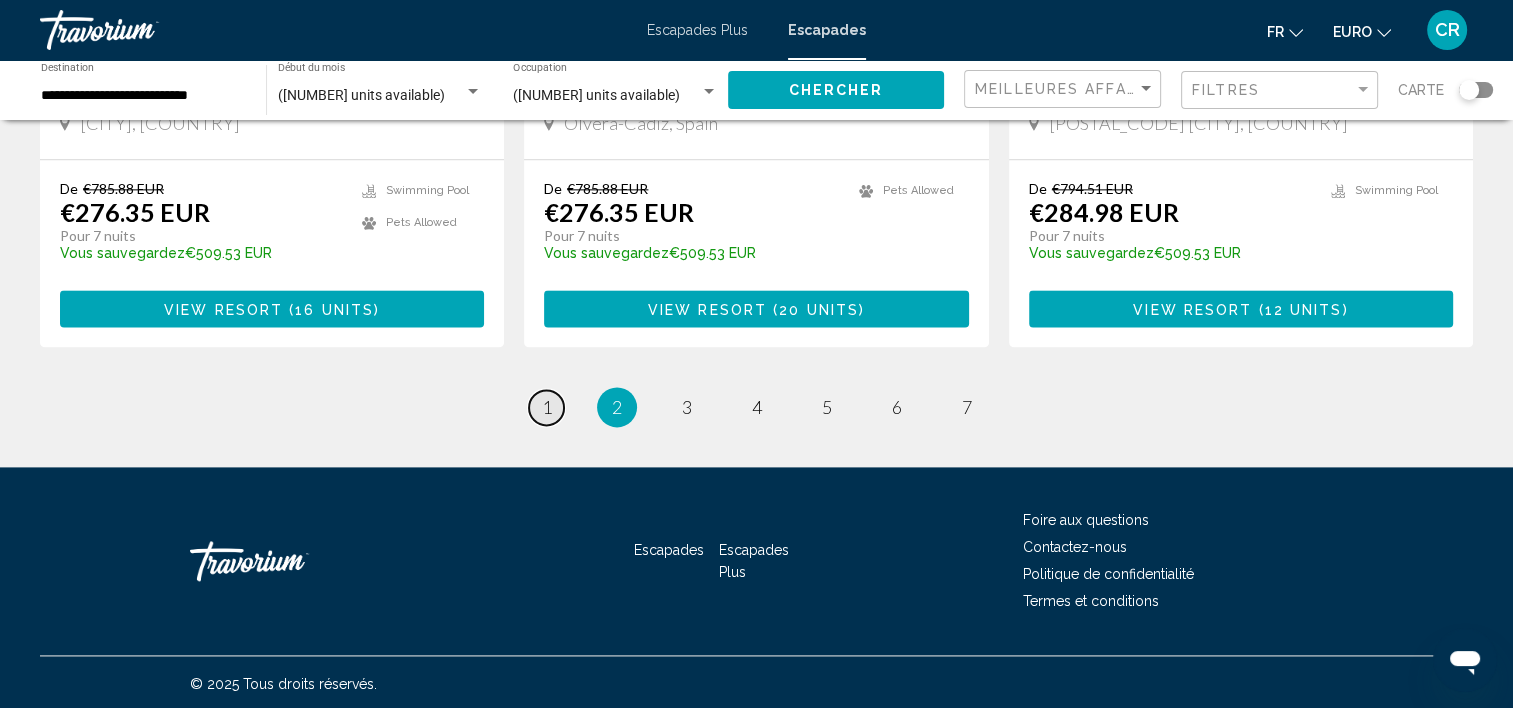 click on "1" at bounding box center [547, 407] 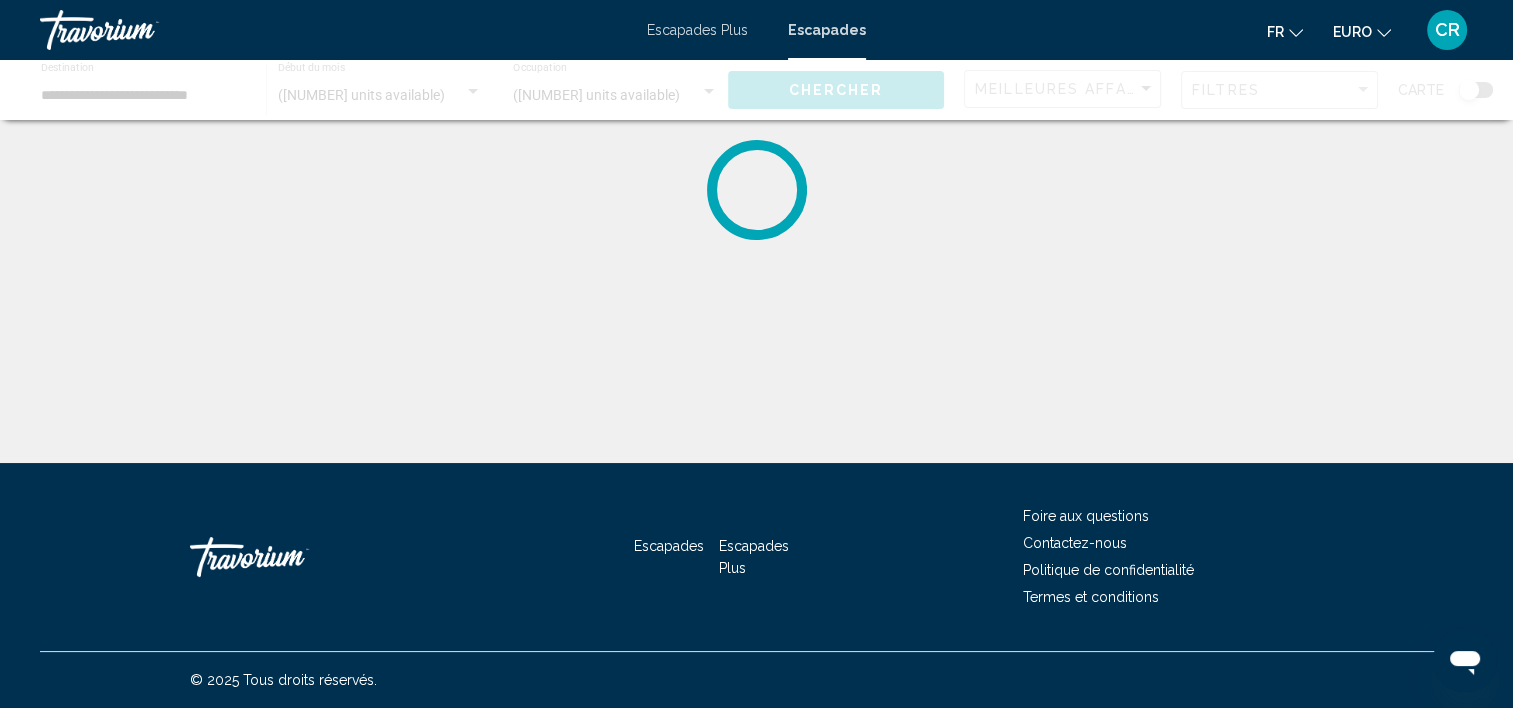 scroll, scrollTop: 0, scrollLeft: 0, axis: both 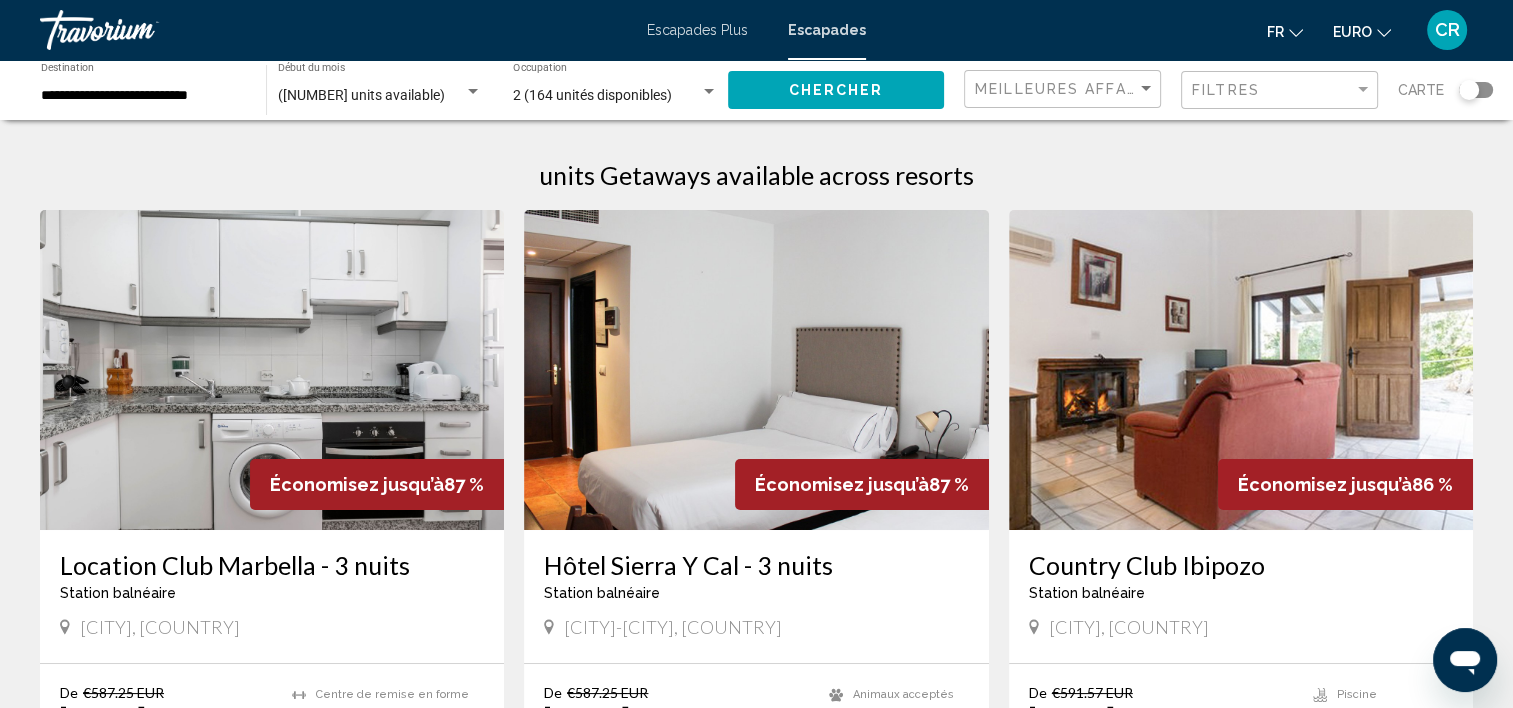 click on "**********" at bounding box center (143, 96) 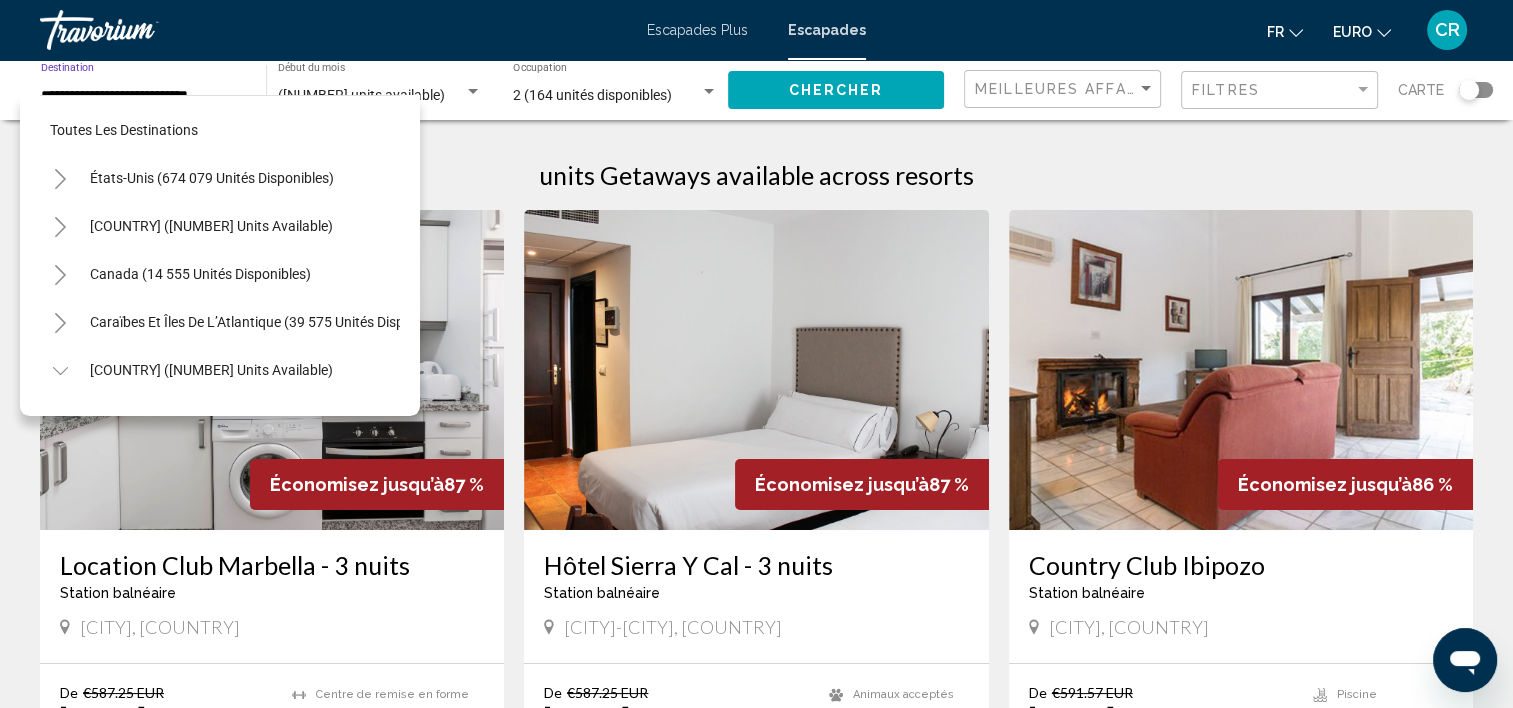scroll, scrollTop: 942, scrollLeft: 0, axis: vertical 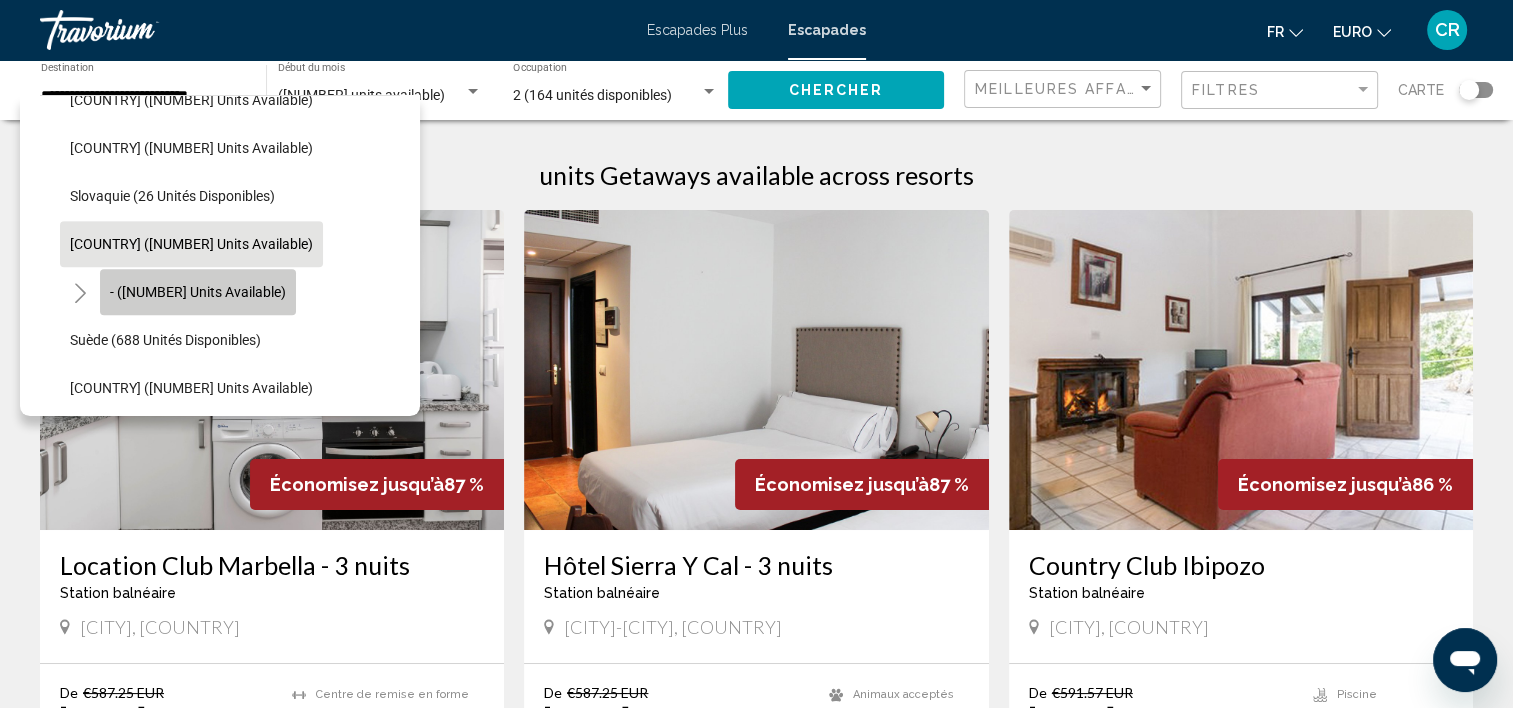 click on "- ([NUMBER] units available)" 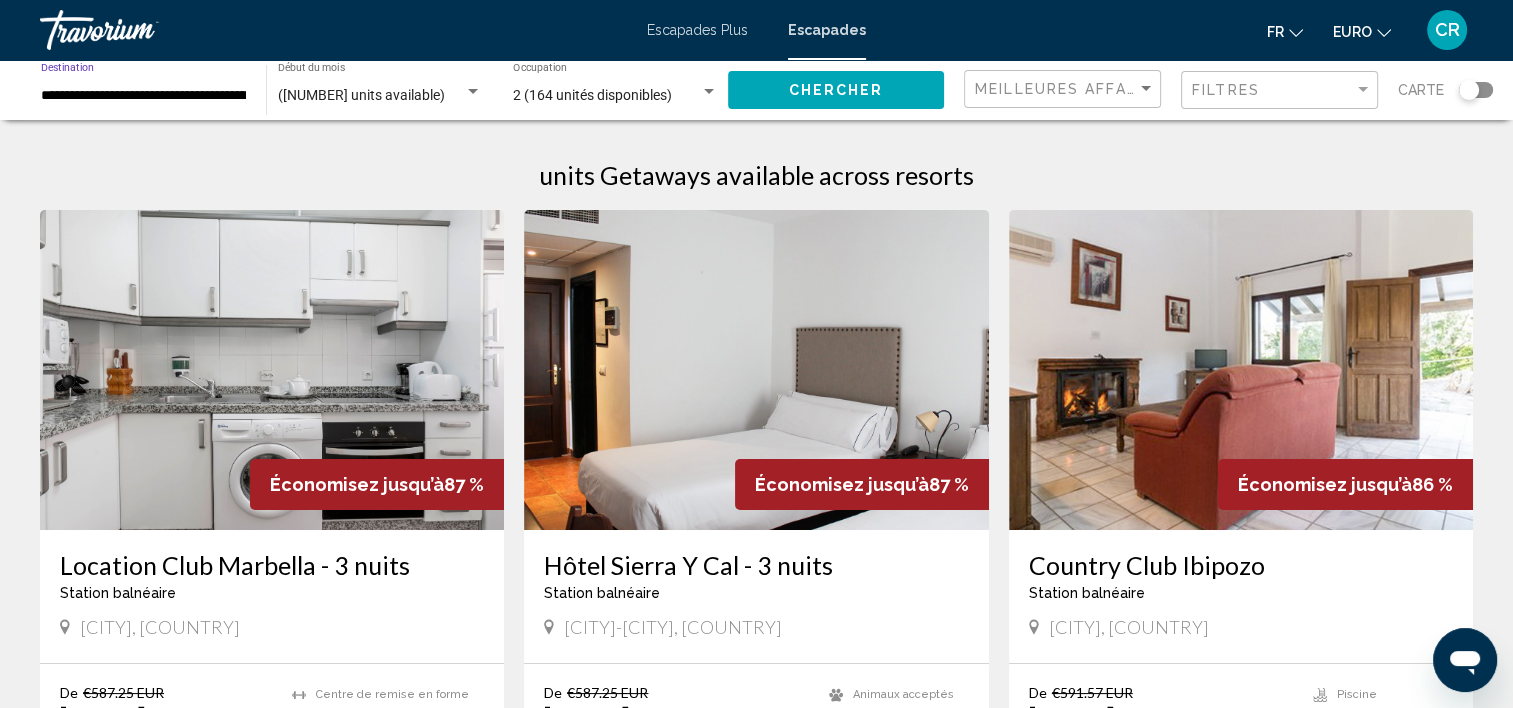 click on "Chercher" 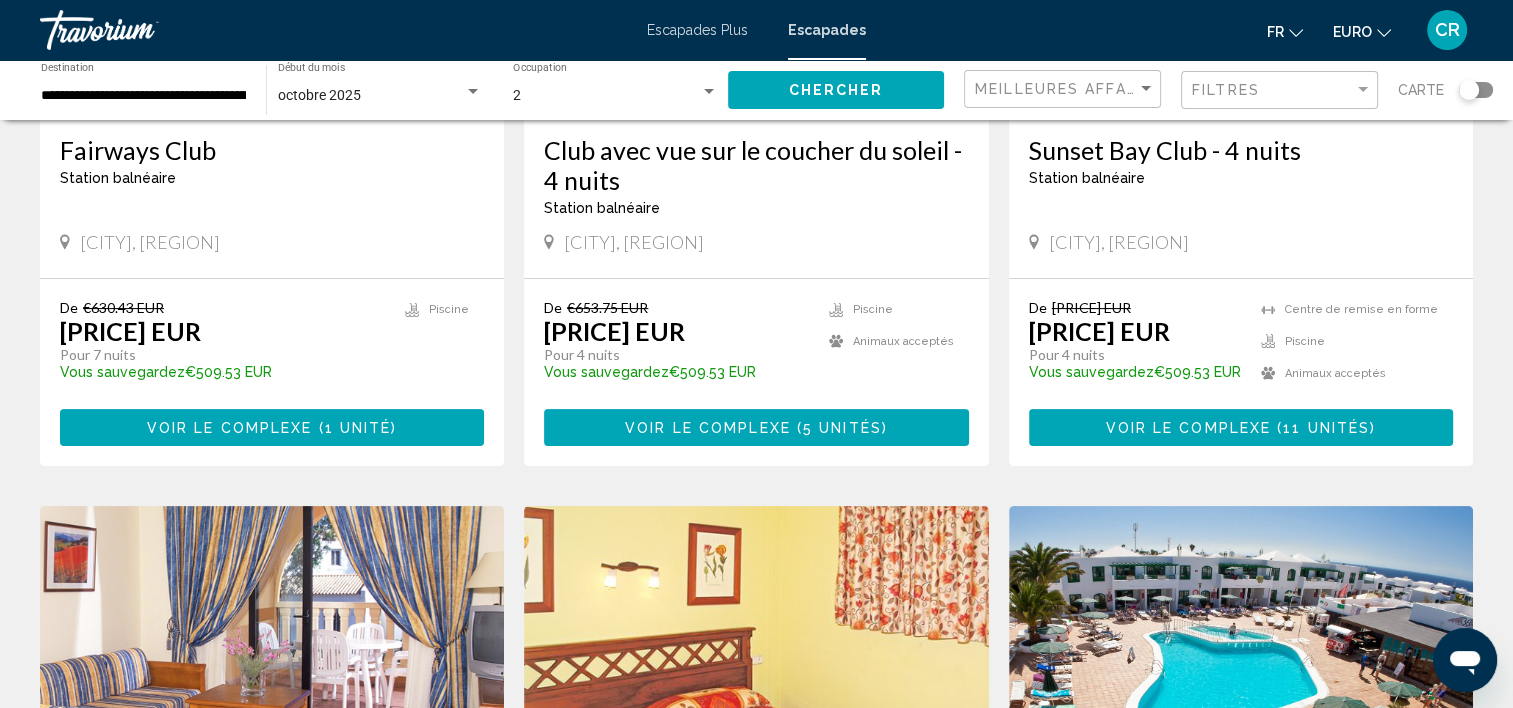 scroll, scrollTop: 300, scrollLeft: 0, axis: vertical 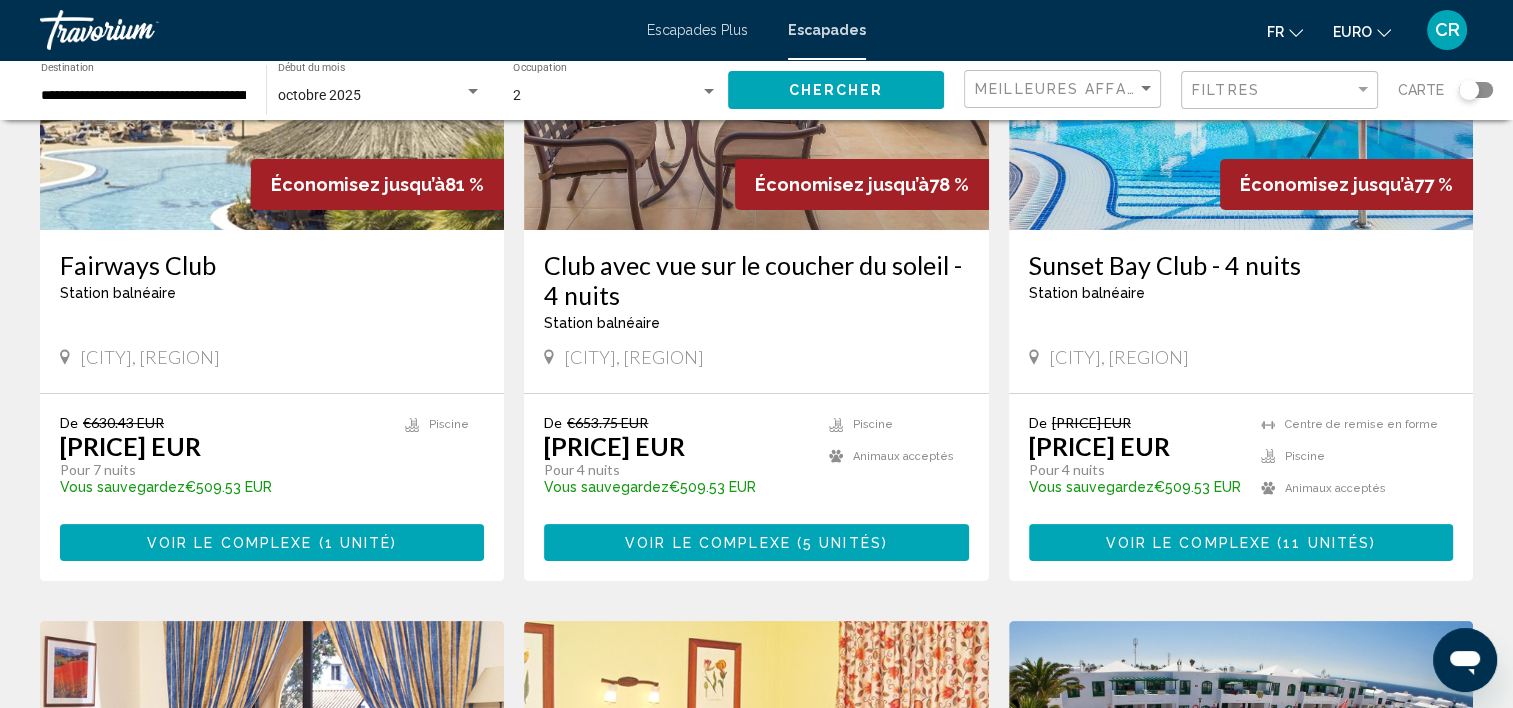click at bounding box center (1241, 70) 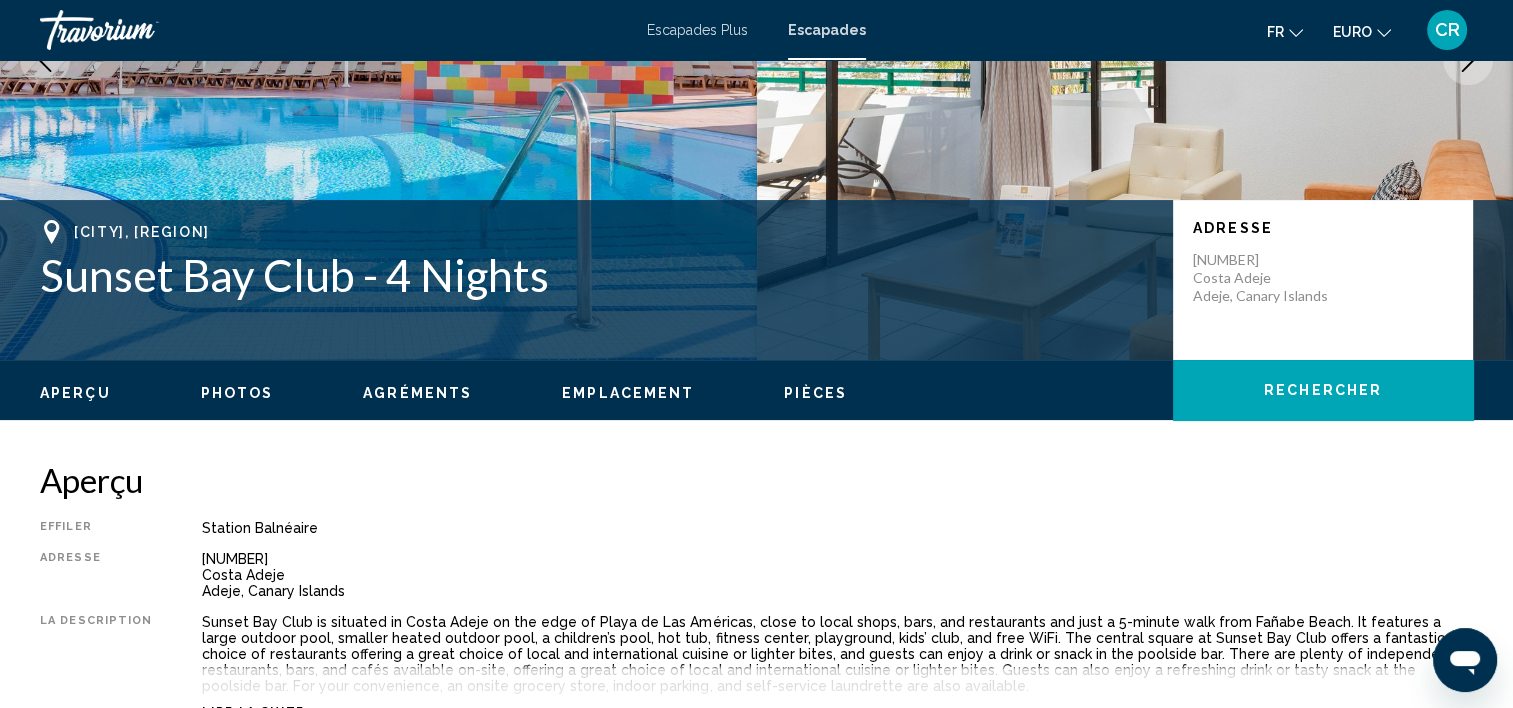 scroll, scrollTop: 5, scrollLeft: 0, axis: vertical 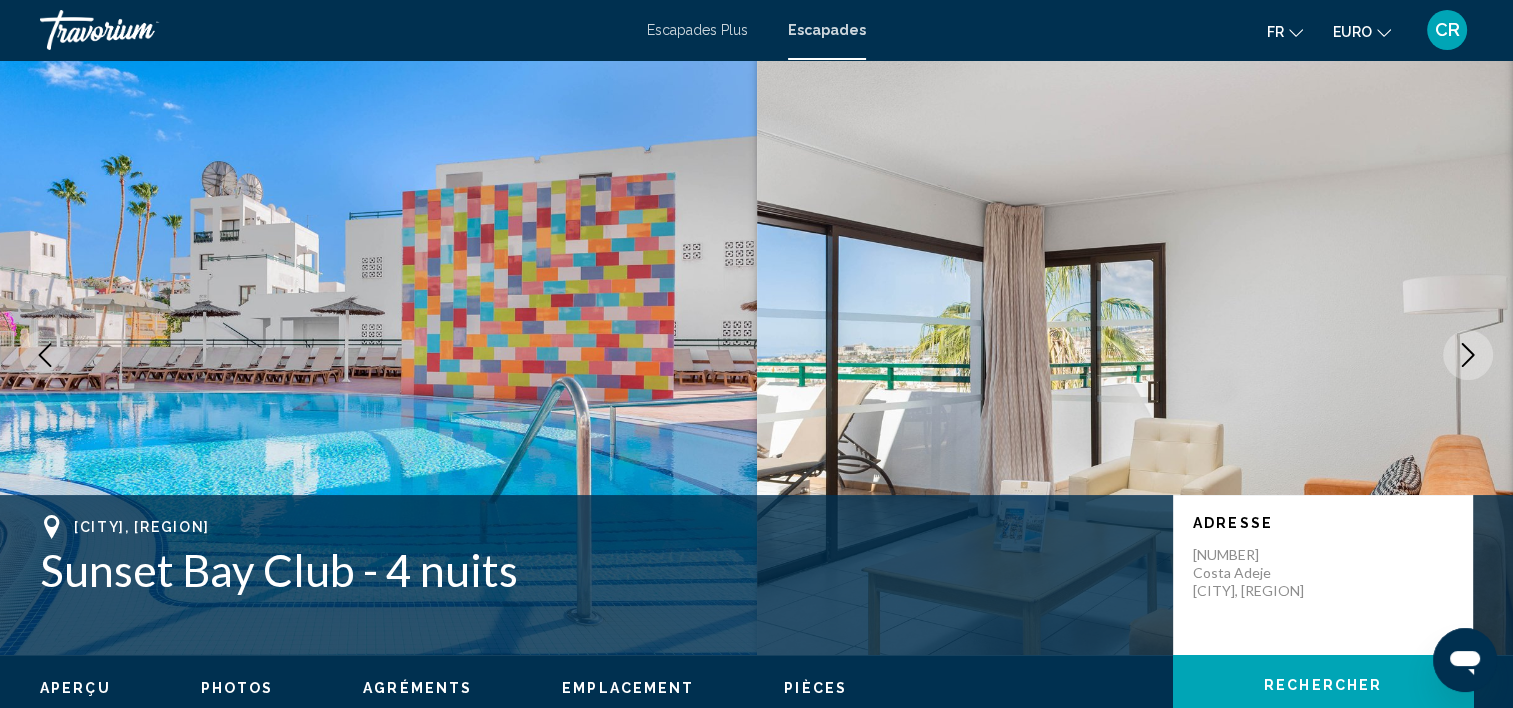 click 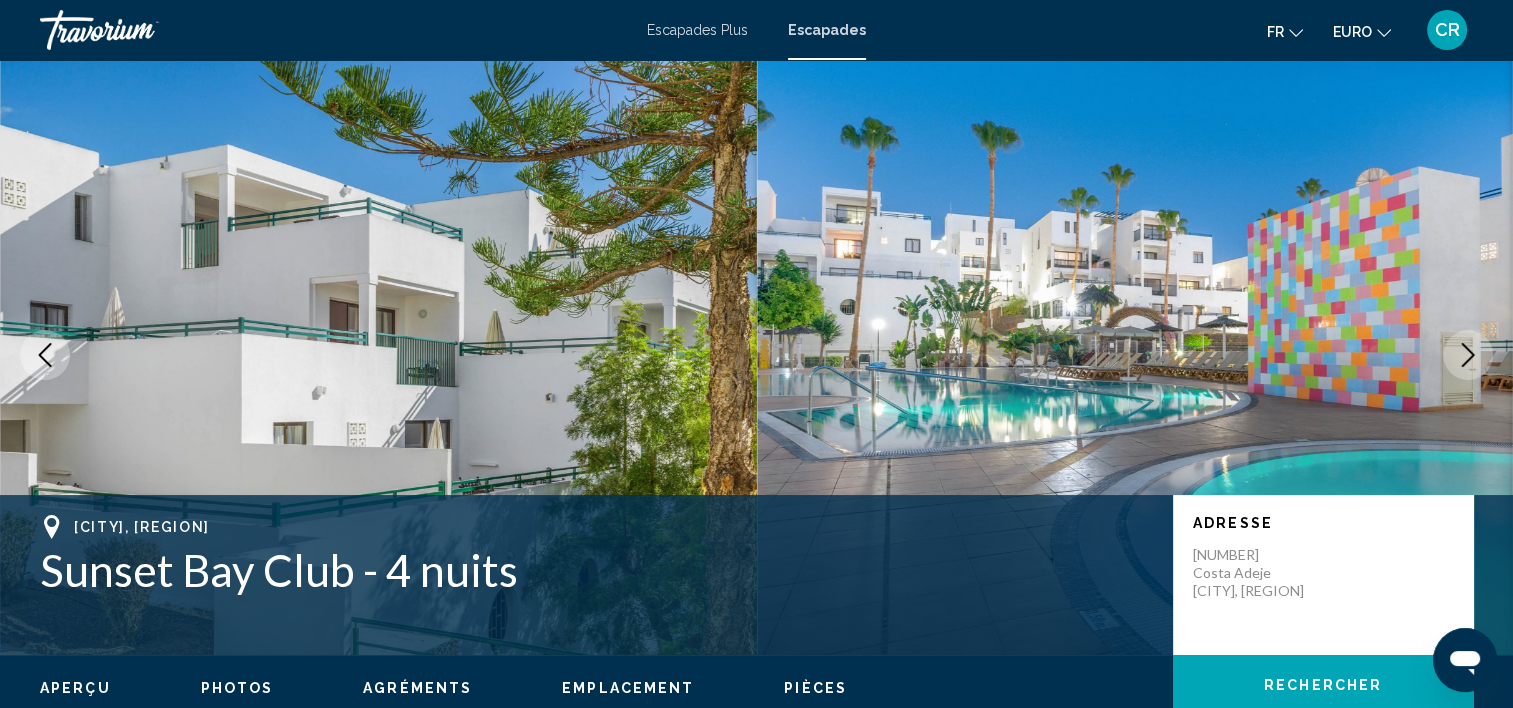 click 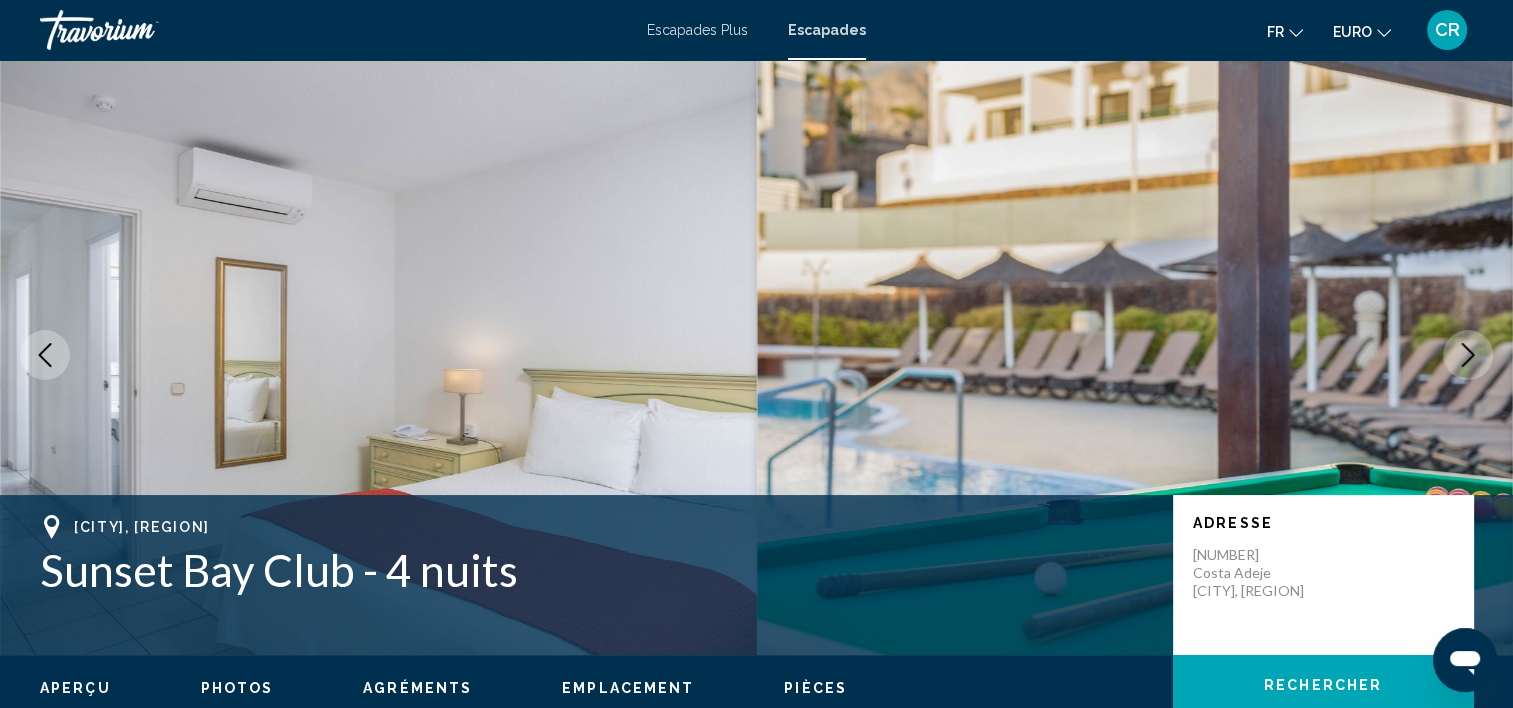click 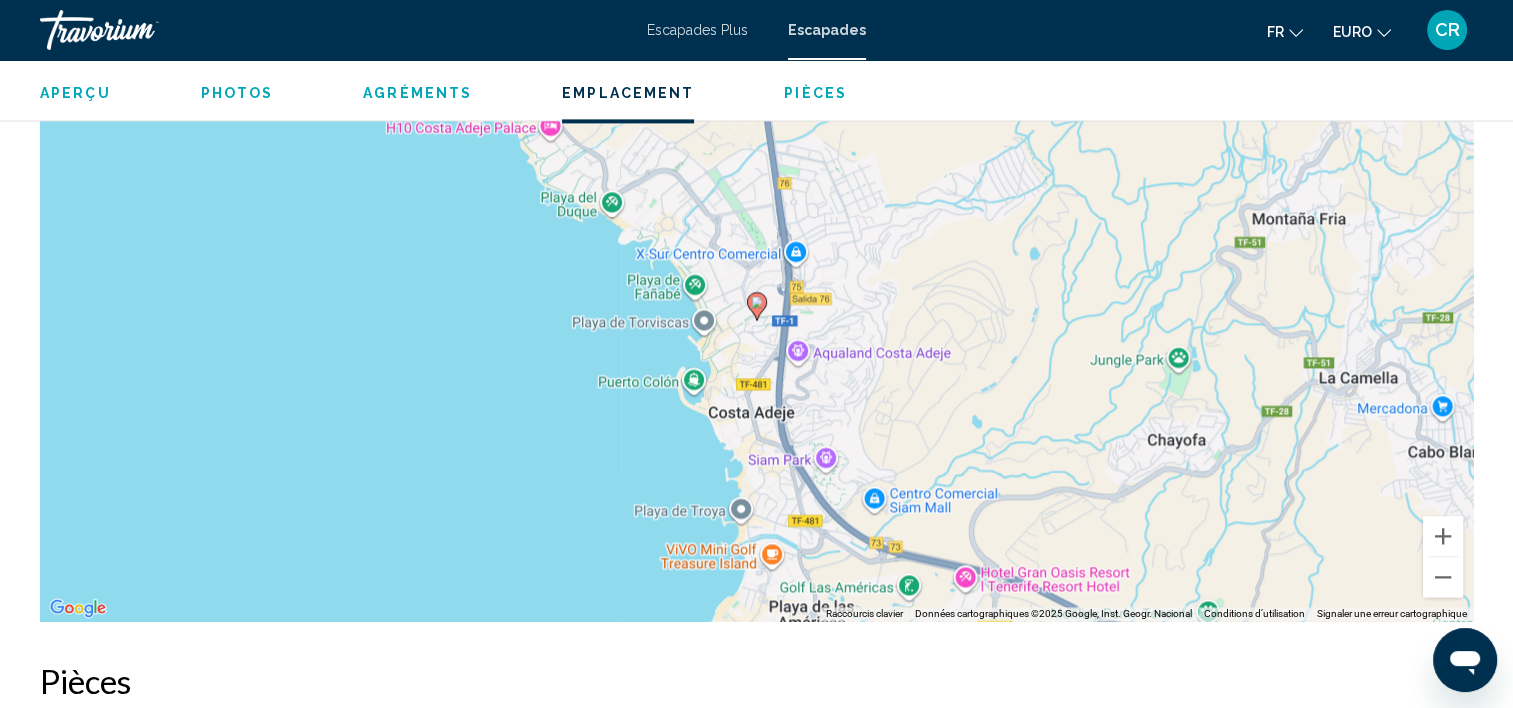 scroll, scrollTop: 2605, scrollLeft: 0, axis: vertical 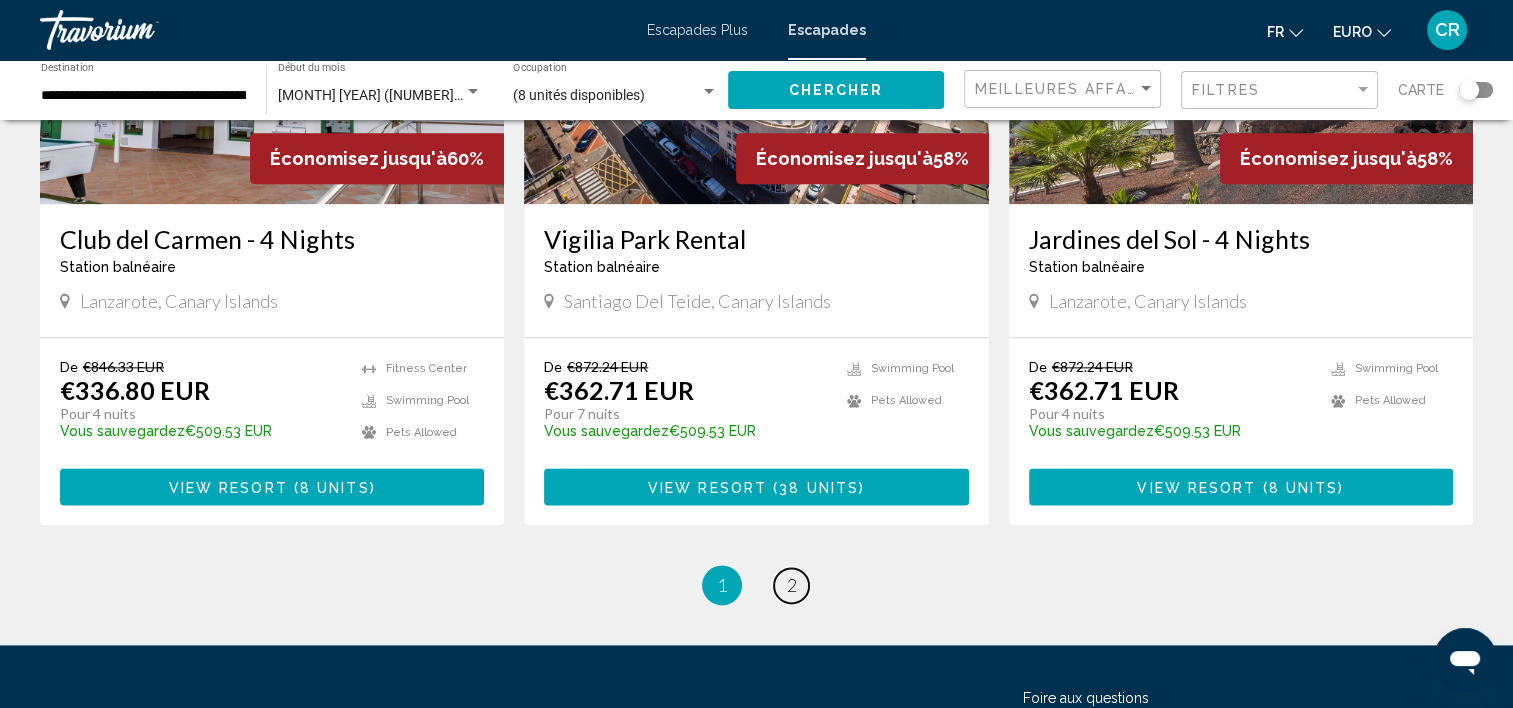 click on "page  2" at bounding box center (791, 585) 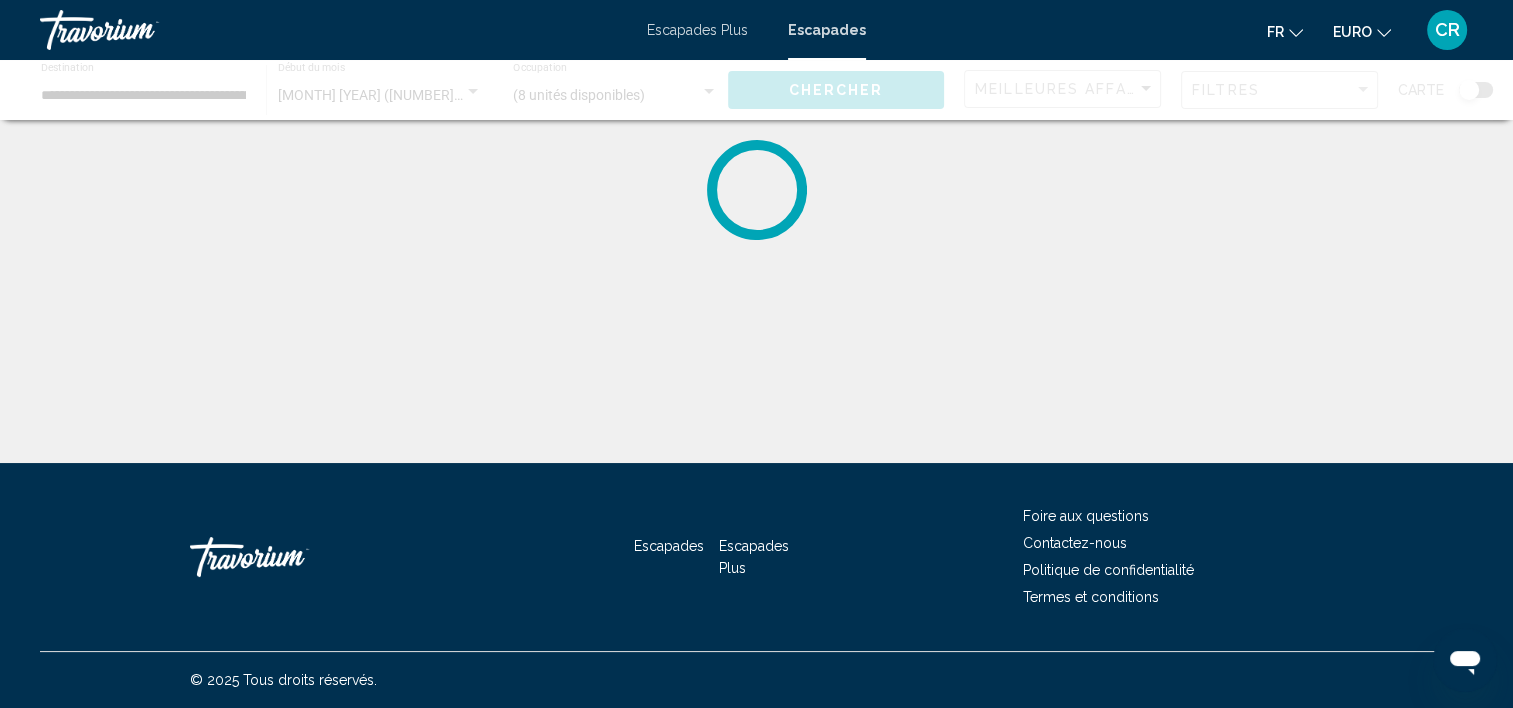 scroll, scrollTop: 0, scrollLeft: 0, axis: both 